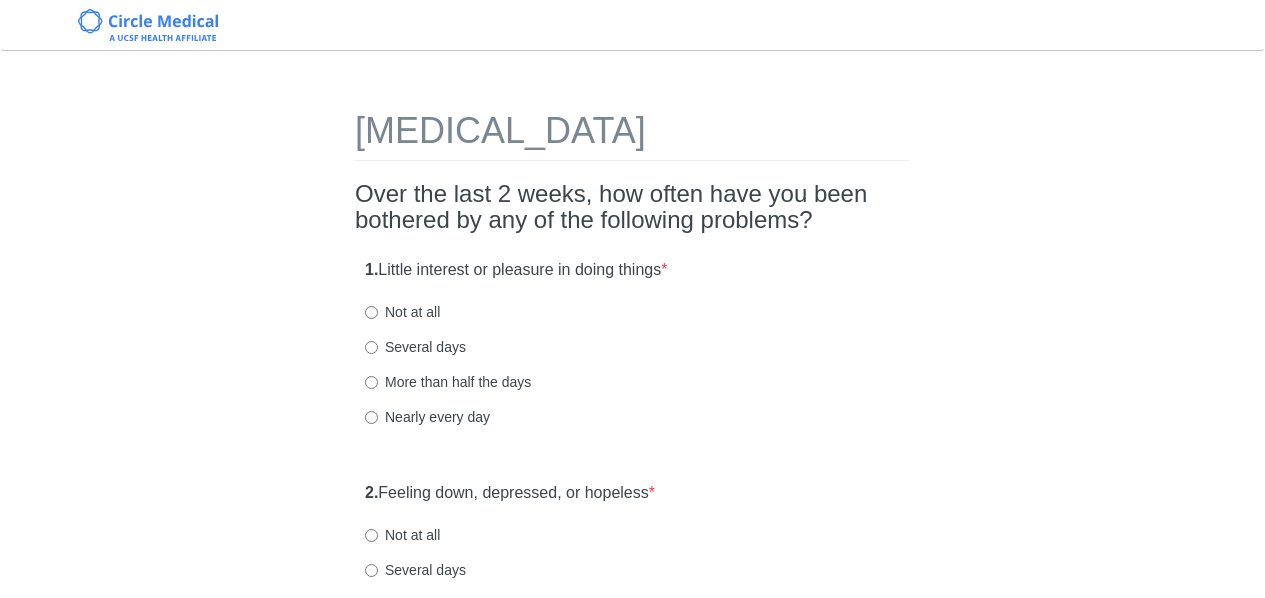 scroll, scrollTop: 0, scrollLeft: 0, axis: both 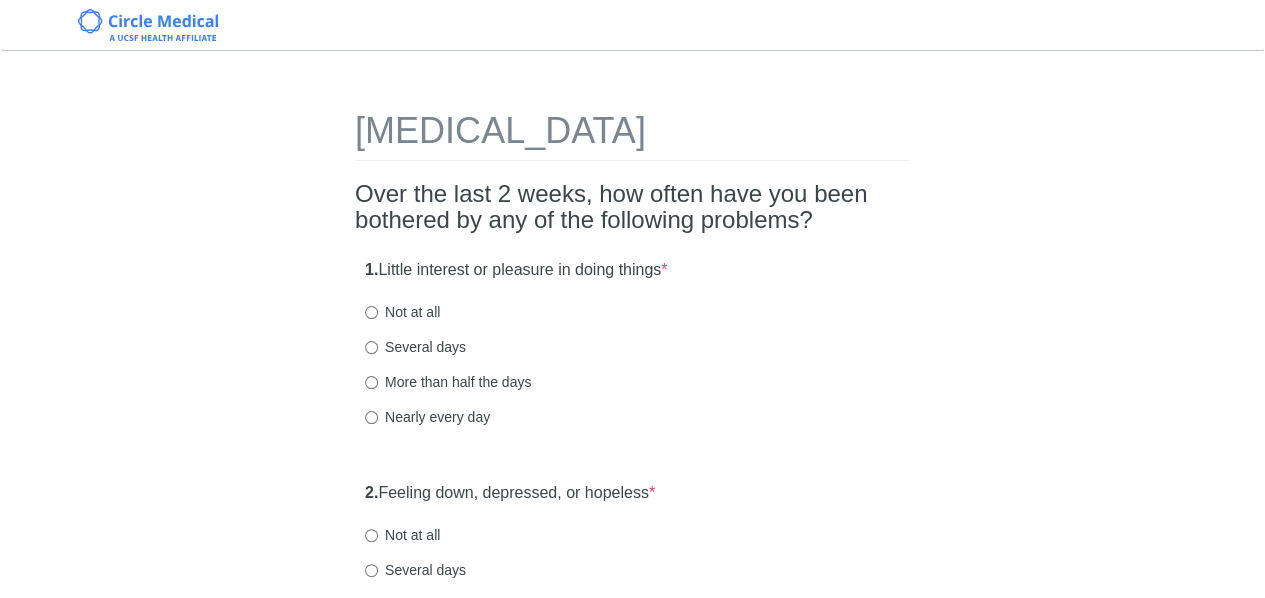 click on "1.  Little interest or pleasure in doing things  * Not at all Several days More than half the days Nearly every day" at bounding box center (632, 353) 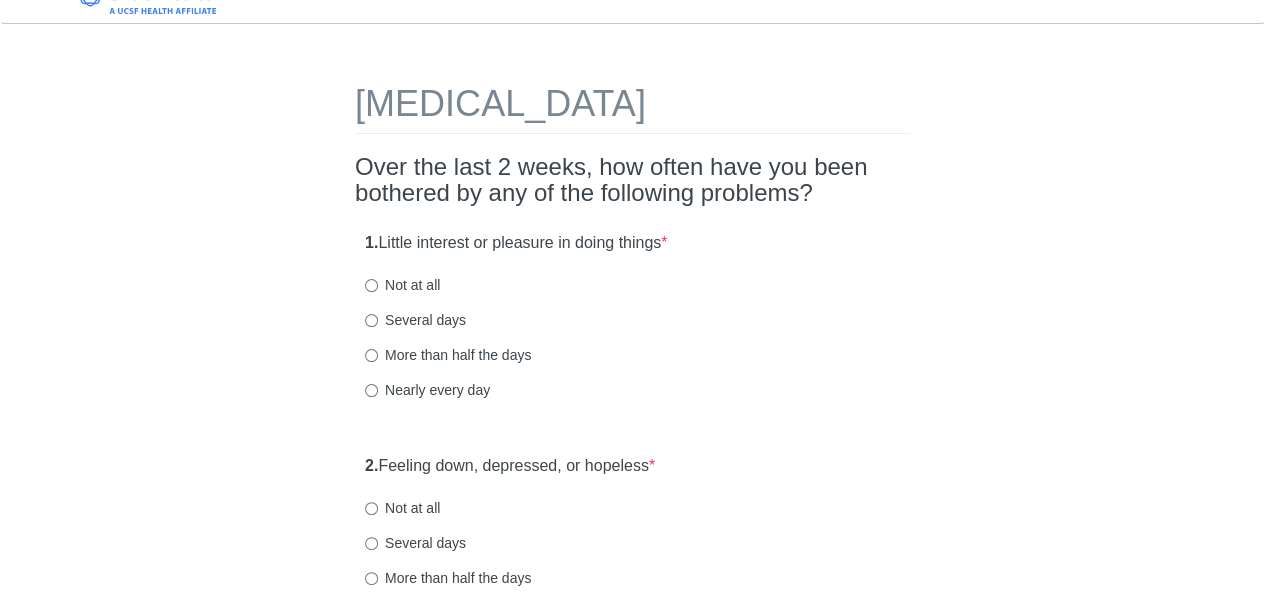 scroll, scrollTop: 31, scrollLeft: 0, axis: vertical 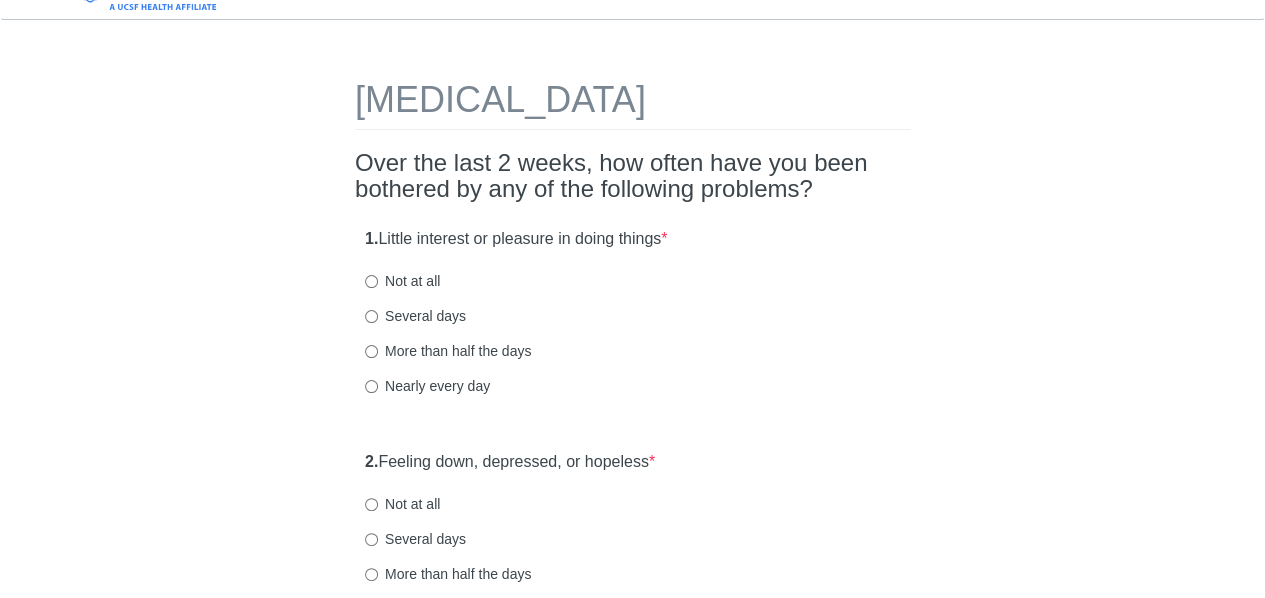 click on "[MEDICAL_DATA] Over the last 2 weeks, how often have you been bothered by any of the following problems? 1.  Little interest or pleasure in doing things  * Not at all Several days More than half the days Nearly every day 2.  Feeling down, depressed, or hopeless  * Not at all Several days More than half the days Nearly every day 3.  Trouble falling or staying asleep, or sleeping too much  * Not at all Several days More than half the days Nearly every day 4.  Feeling tired or having little energy  * Not at all Several days More than half the days Nearly every day 5.  Poor appetite or [MEDICAL_DATA]  * Not at all Several days More than half the days Nearly every day 6.  Feeling bad about yourself or that you are a failure or have let yourself or your family down  * Not at all Several days More than half the days Nearly every day 7.  Trouble concentrating on things, such as reading the newspaper or watching television  * Not at all Several days More than half the days Nearly every day 8.   * 9.   *" at bounding box center [633, 1177] 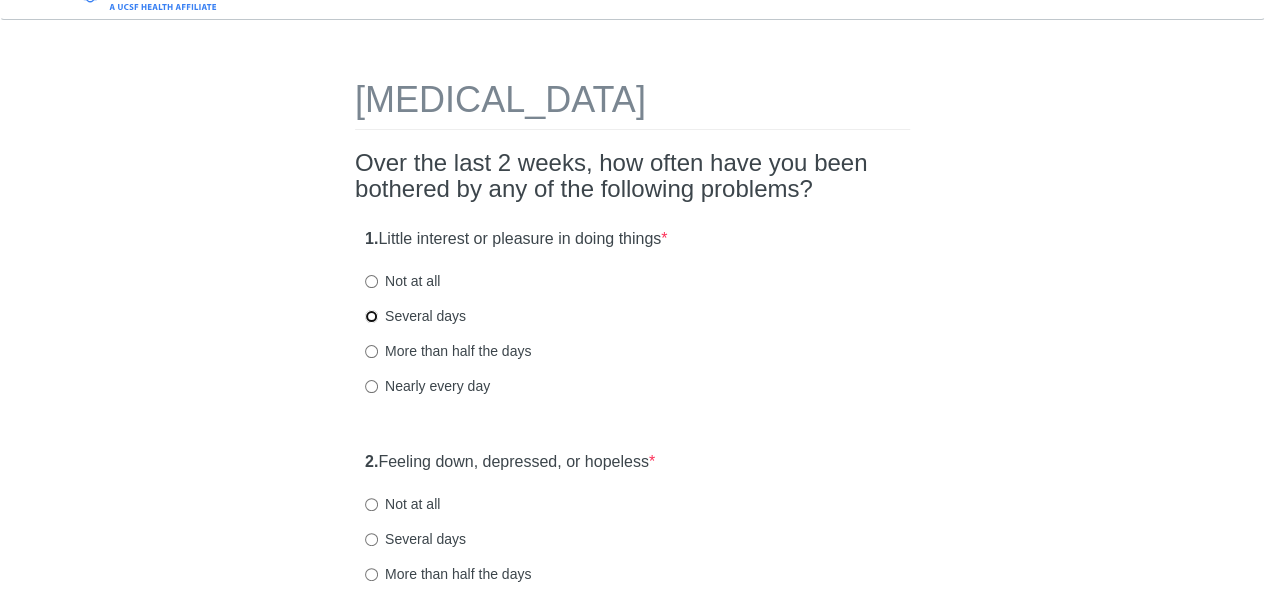click on "Several days" at bounding box center [371, 316] 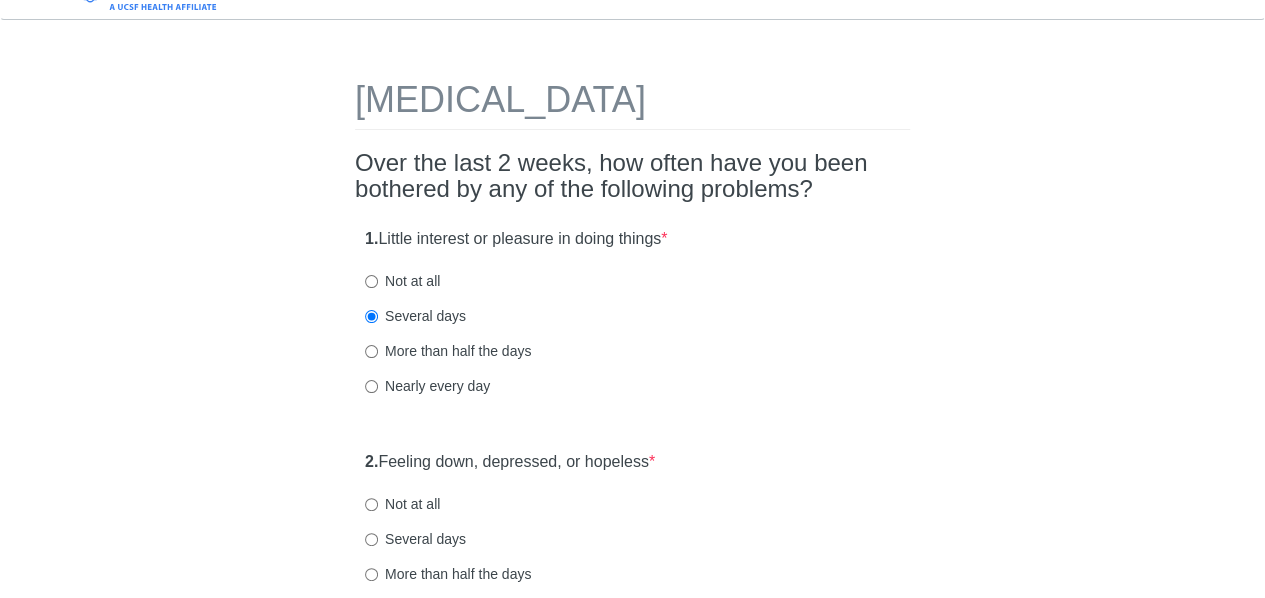 click on "[MEDICAL_DATA] Over the last 2 weeks, how often have you been bothered by any of the following problems? 1.  Little interest or pleasure in doing things  * Not at all Several days More than half the days Nearly every day 2.  Feeling down, depressed, or hopeless  * Not at all Several days More than half the days Nearly every day 3.  Trouble falling or staying asleep, or sleeping too much  * Not at all Several days More than half the days Nearly every day 4.  Feeling tired or having little energy  * Not at all Several days More than half the days Nearly every day 5.  Poor appetite or [MEDICAL_DATA]  * Not at all Several days More than half the days Nearly every day 6.  Feeling bad about yourself or that you are a failure or have let yourself or your family down  * Not at all Several days More than half the days Nearly every day 7.  Trouble concentrating on things, such as reading the newspaper or watching television  * Not at all Several days More than half the days Nearly every day 8.   * 9.   *" at bounding box center [633, 1177] 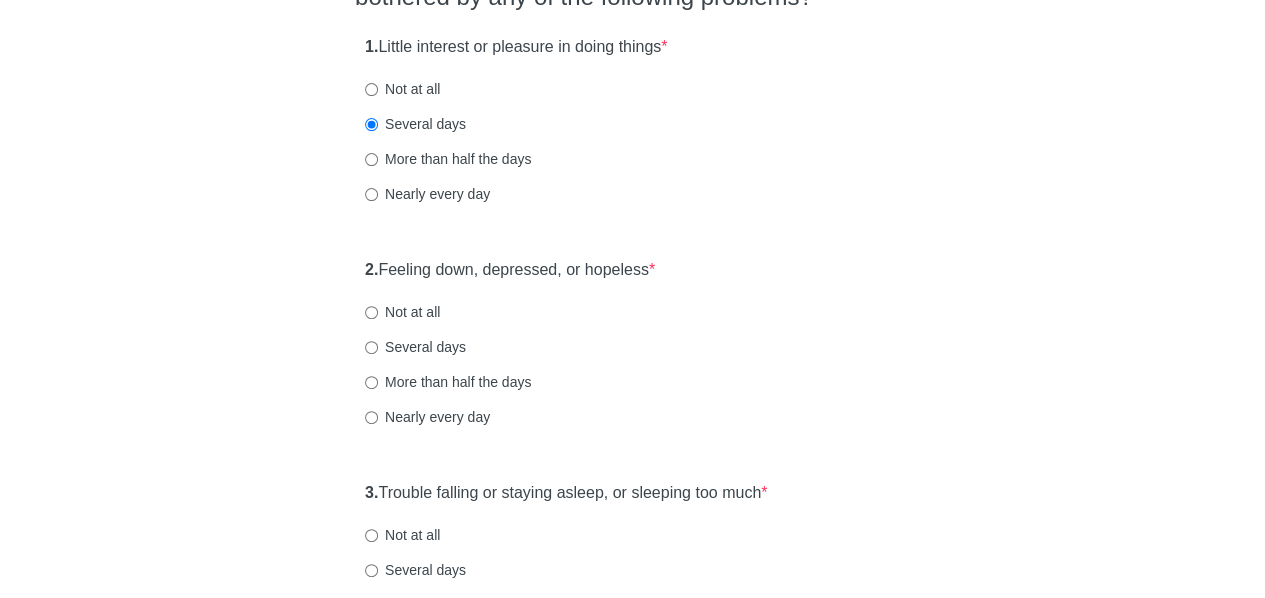 click on "[MEDICAL_DATA] Over the last 2 weeks, how often have you been bothered by any of the following problems? 1.  Little interest or pleasure in doing things  * Not at all Several days More than half the days Nearly every day 2.  Feeling down, depressed, or hopeless  * Not at all Several days More than half the days Nearly every day 3.  Trouble falling or staying asleep, or sleeping too much  * Not at all Several days More than half the days Nearly every day 4.  Feeling tired or having little energy  * Not at all Several days More than half the days Nearly every day 5.  Poor appetite or [MEDICAL_DATA]  * Not at all Several days More than half the days Nearly every day 6.  Feeling bad about yourself or that you are a failure or have let yourself or your family down  * Not at all Several days More than half the days Nearly every day 7.  Trouble concentrating on things, such as reading the newspaper or watching television  * Not at all Several days More than half the days Nearly every day 8.   * 9.   *" at bounding box center [633, 985] 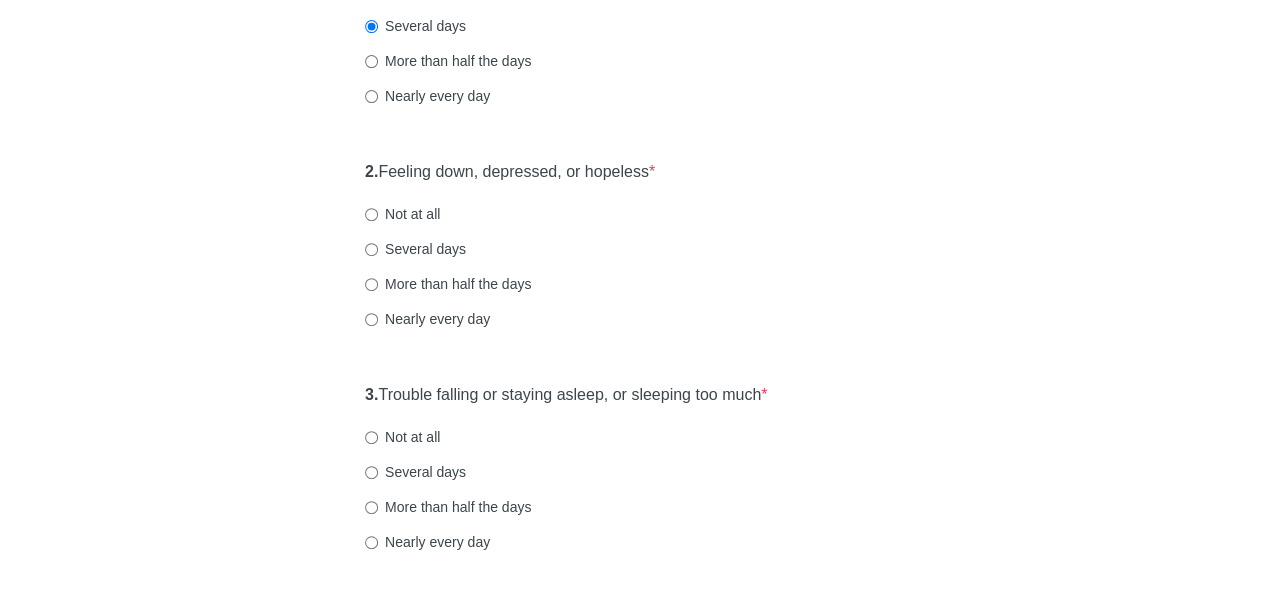 scroll, scrollTop: 324, scrollLeft: 0, axis: vertical 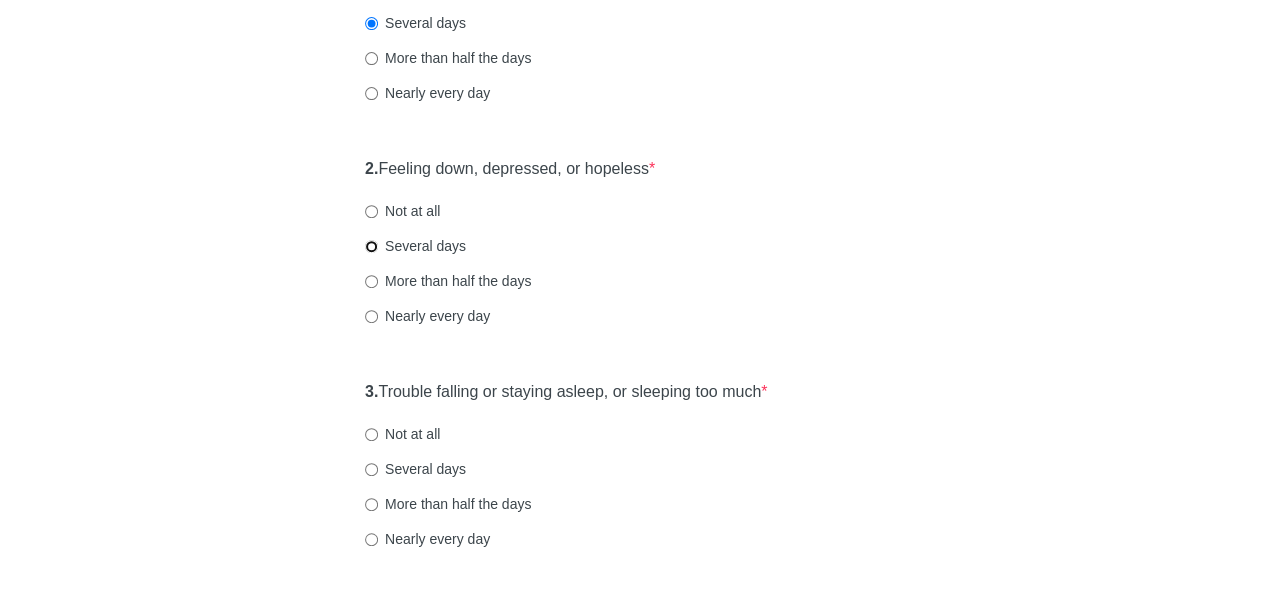 click on "Several days" at bounding box center (371, 246) 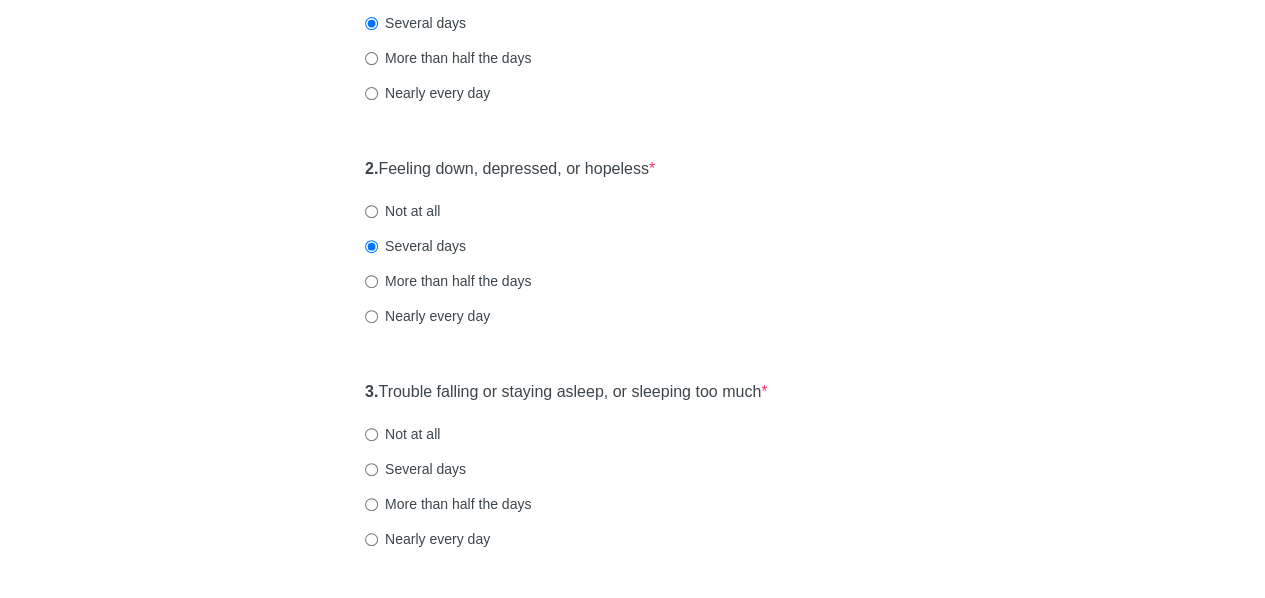click on "[MEDICAL_DATA] Over the last 2 weeks, how often have you been bothered by any of the following problems? 1.  Little interest or pleasure in doing things  * Not at all Several days More than half the days Nearly every day 2.  Feeling down, depressed, or hopeless  * Not at all Several days More than half the days Nearly every day 3.  Trouble falling or staying asleep, or sleeping too much  * Not at all Several days More than half the days Nearly every day 4.  Feeling tired or having little energy  * Not at all Several days More than half the days Nearly every day 5.  Poor appetite or [MEDICAL_DATA]  * Not at all Several days More than half the days Nearly every day 6.  Feeling bad about yourself or that you are a failure or have let yourself or your family down  * Not at all Several days More than half the days Nearly every day 7.  Trouble concentrating on things, such as reading the newspaper or watching television  * Not at all Several days More than half the days Nearly every day 8.   * 9.   *" at bounding box center (633, 884) 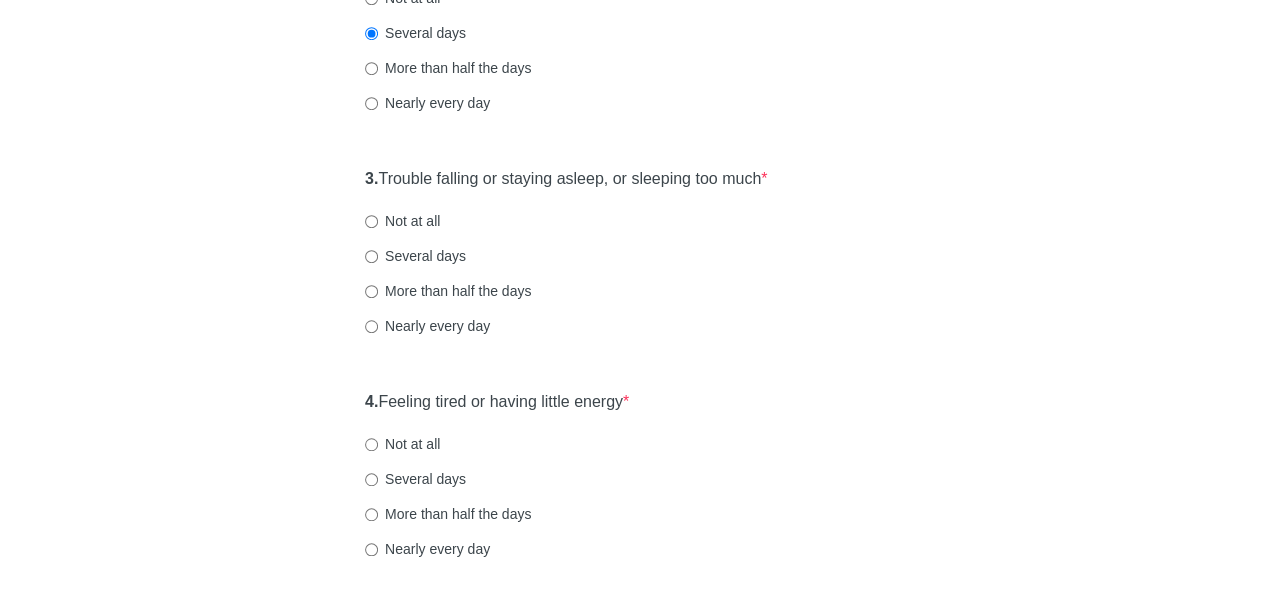 scroll, scrollTop: 539, scrollLeft: 0, axis: vertical 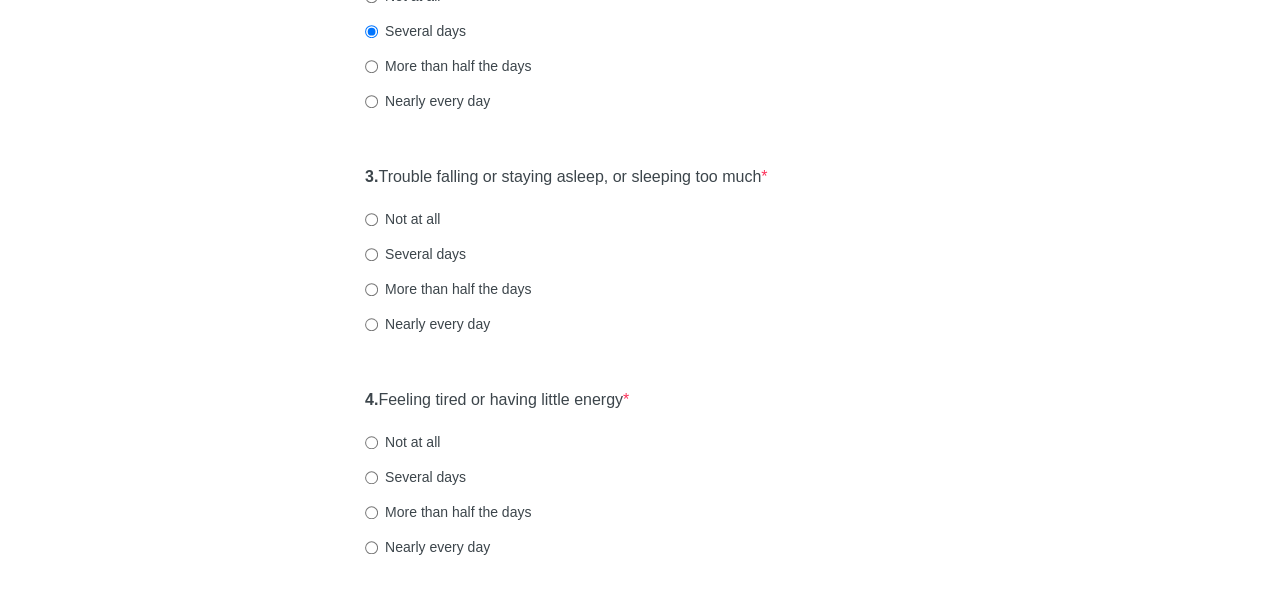 click on "Not at all" at bounding box center (402, 219) 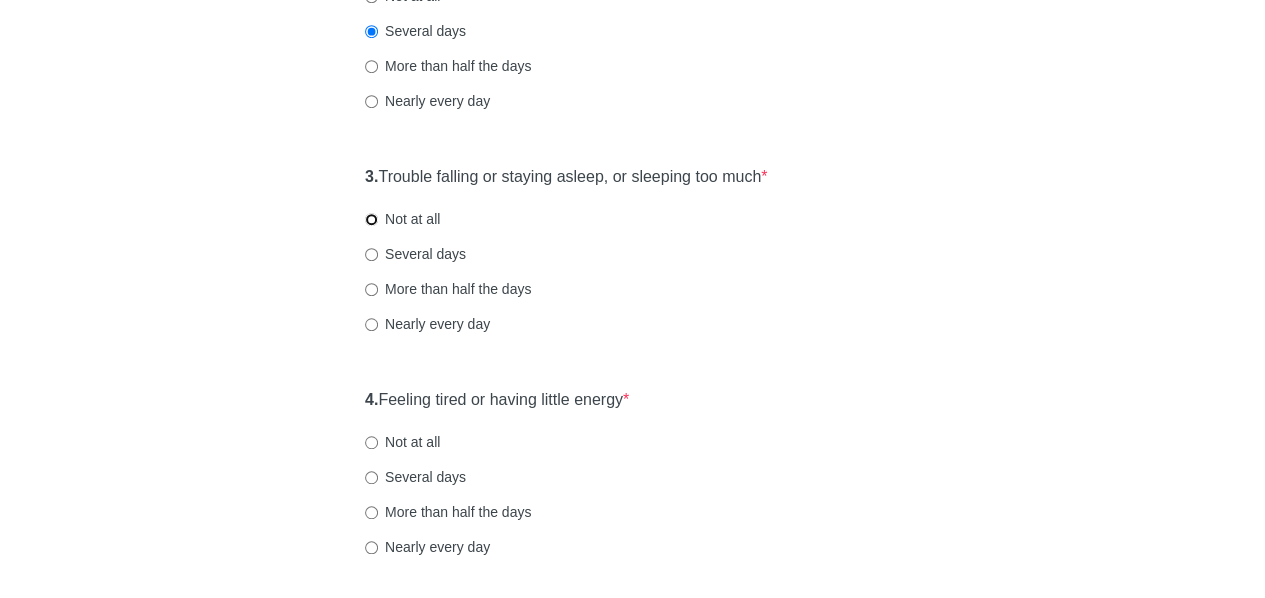 click on "Not at all" at bounding box center [371, 219] 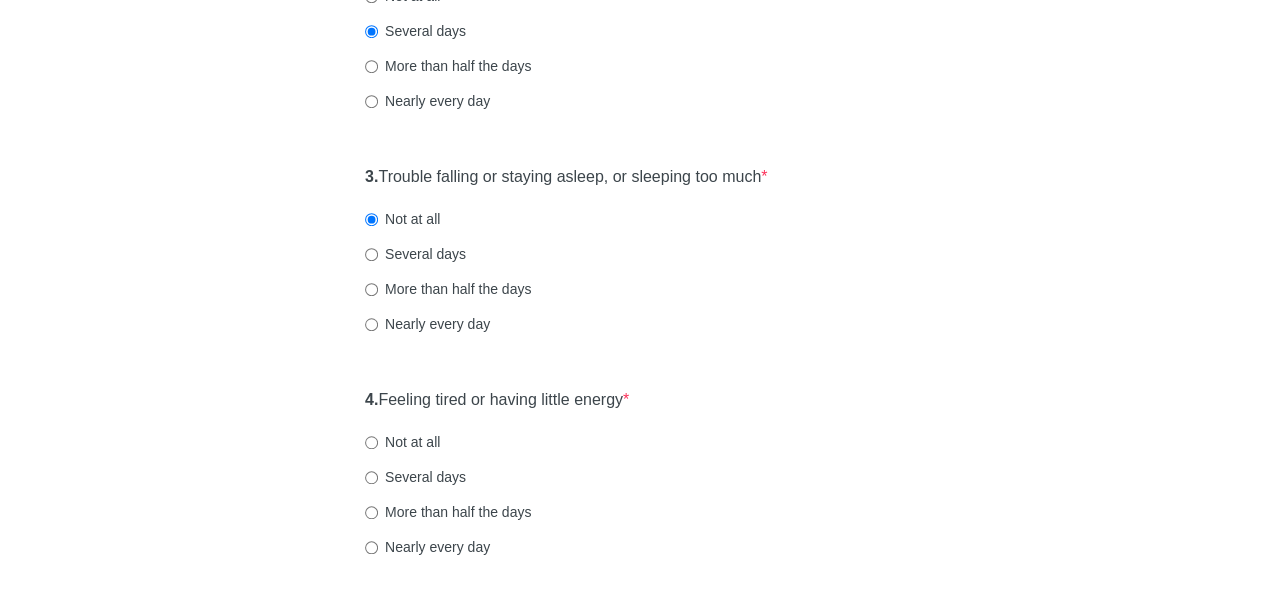 click on "[MEDICAL_DATA] Over the last 2 weeks, how often have you been bothered by any of the following problems? 1.  Little interest or pleasure in doing things  * Not at all Several days More than half the days Nearly every day 2.  Feeling down, depressed, or hopeless  * Not at all Several days More than half the days Nearly every day 3.  Trouble falling or staying asleep, or sleeping too much  * Not at all Several days More than half the days Nearly every day 4.  Feeling tired or having little energy  * Not at all Several days More than half the days Nearly every day 5.  Poor appetite or [MEDICAL_DATA]  * Not at all Several days More than half the days Nearly every day 6.  Feeling bad about yourself or that you are a failure or have let yourself or your family down  * Not at all Several days More than half the days Nearly every day 7.  Trouble concentrating on things, such as reading the newspaper or watching television  * Not at all Several days More than half the days Nearly every day 8.   * 9.   *" at bounding box center (633, 669) 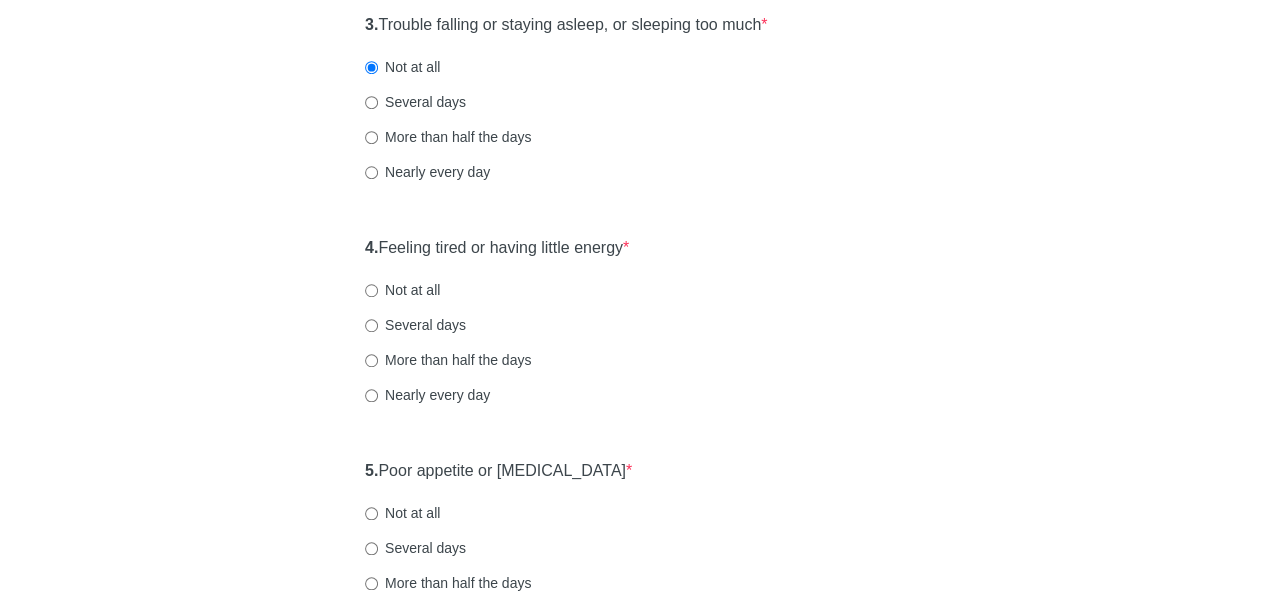 click on "[MEDICAL_DATA] Over the last 2 weeks, how often have you been bothered by any of the following problems? 1.  Little interest or pleasure in doing things  * Not at all Several days More than half the days Nearly every day 2.  Feeling down, depressed, or hopeless  * Not at all Several days More than half the days Nearly every day 3.  Trouble falling or staying asleep, or sleeping too much  * Not at all Several days More than half the days Nearly every day 4.  Feeling tired or having little energy  * Not at all Several days More than half the days Nearly every day 5.  Poor appetite or [MEDICAL_DATA]  * Not at all Several days More than half the days Nearly every day 6.  Feeling bad about yourself or that you are a failure or have let yourself or your family down  * Not at all Several days More than half the days Nearly every day 7.  Trouble concentrating on things, such as reading the newspaper or watching television  * Not at all Several days More than half the days Nearly every day 8.   * 9.   *" at bounding box center [633, 517] 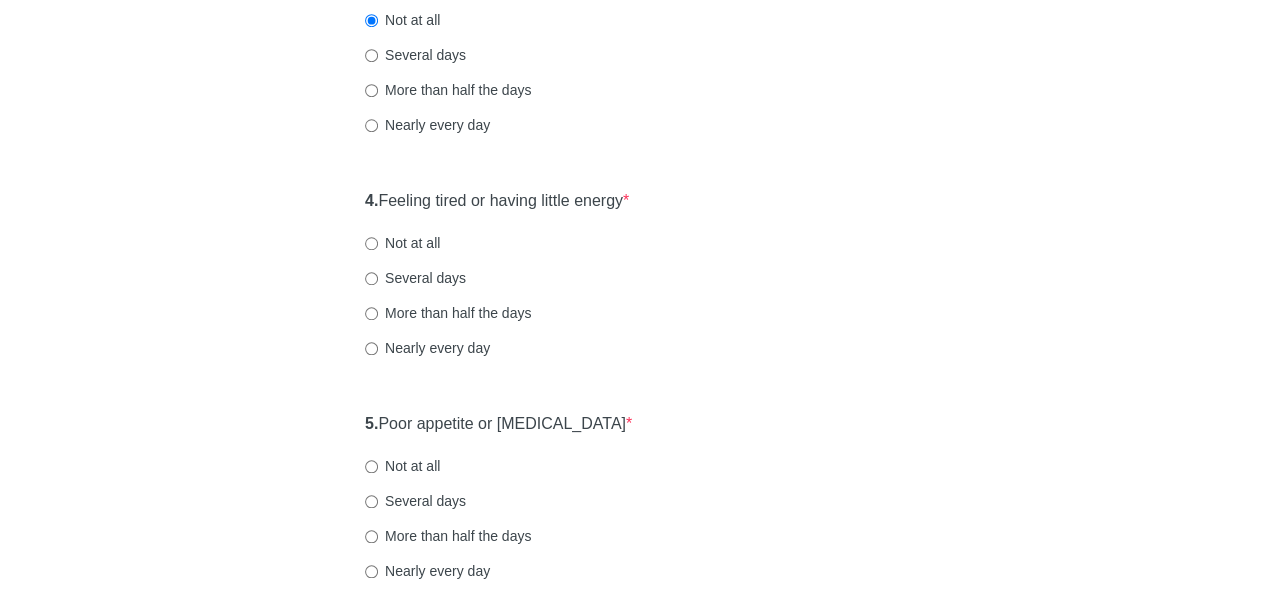 scroll, scrollTop: 749, scrollLeft: 0, axis: vertical 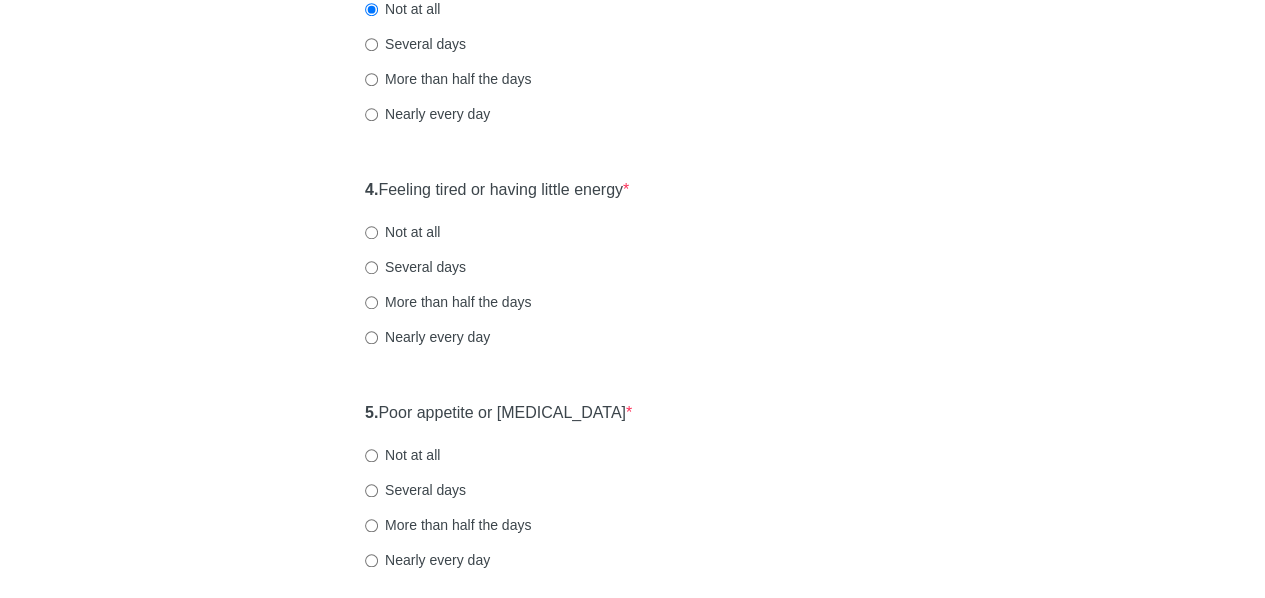 click on "Several days" at bounding box center [415, 267] 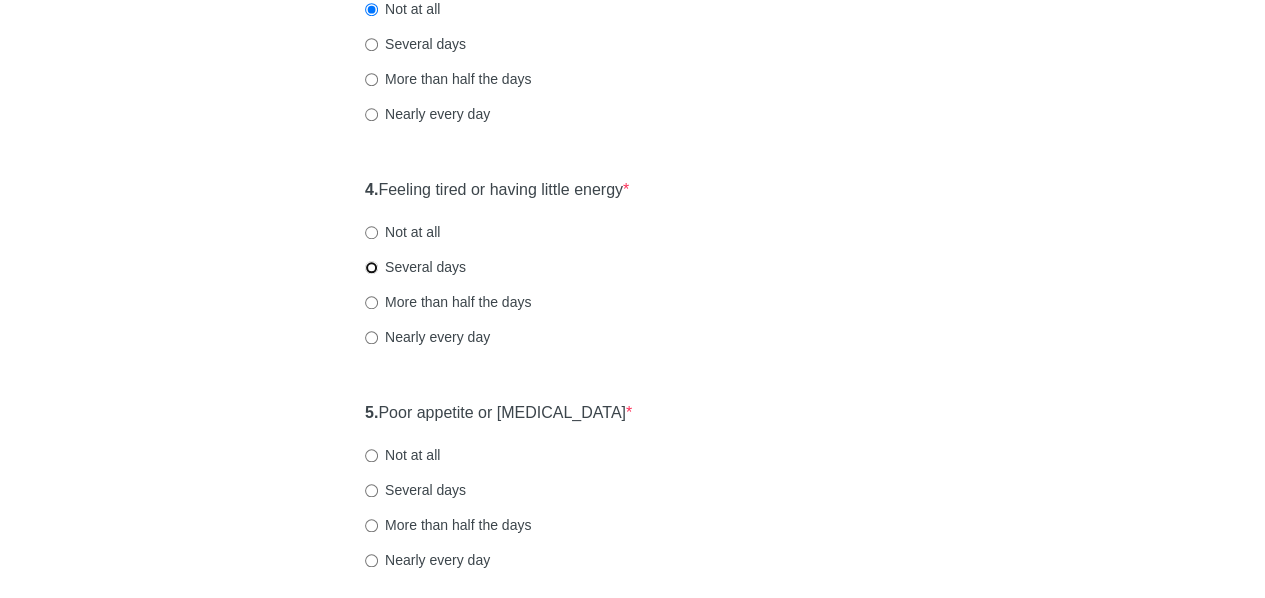 radio on "true" 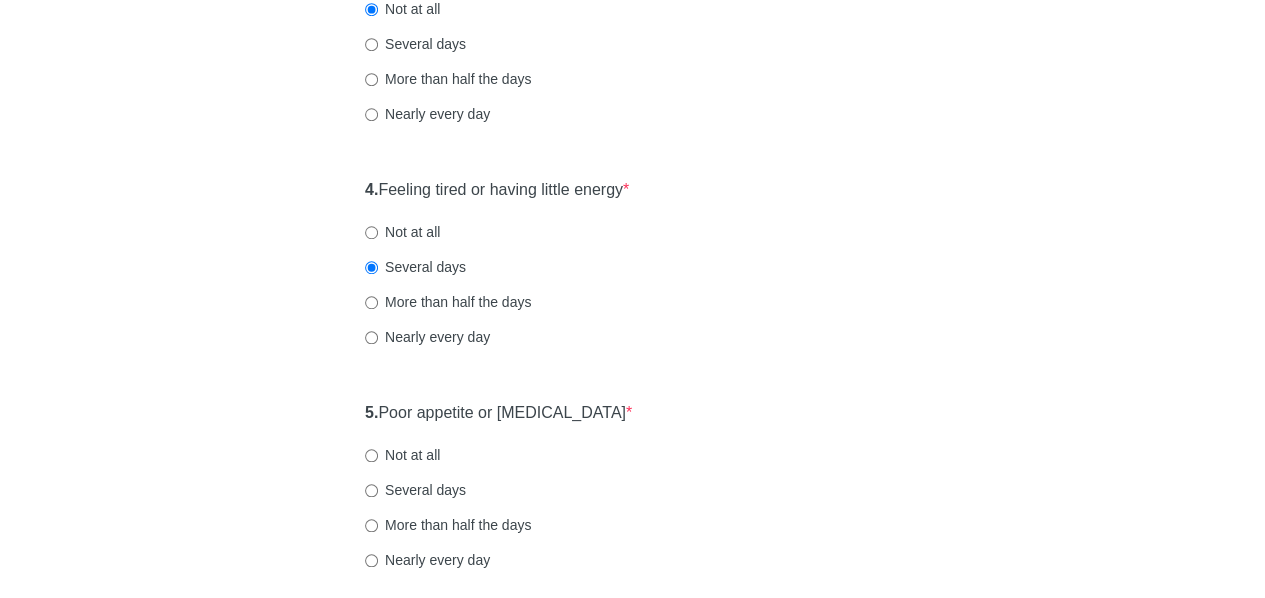 click on "Not at all" at bounding box center [402, 232] 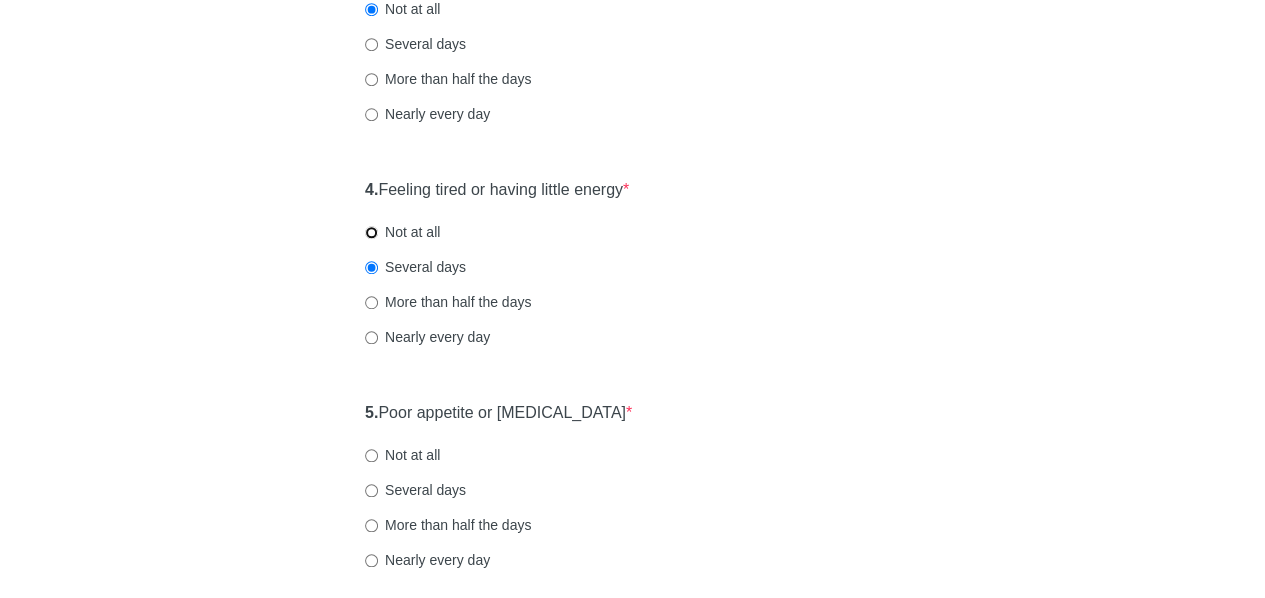 click on "Not at all" at bounding box center (371, 232) 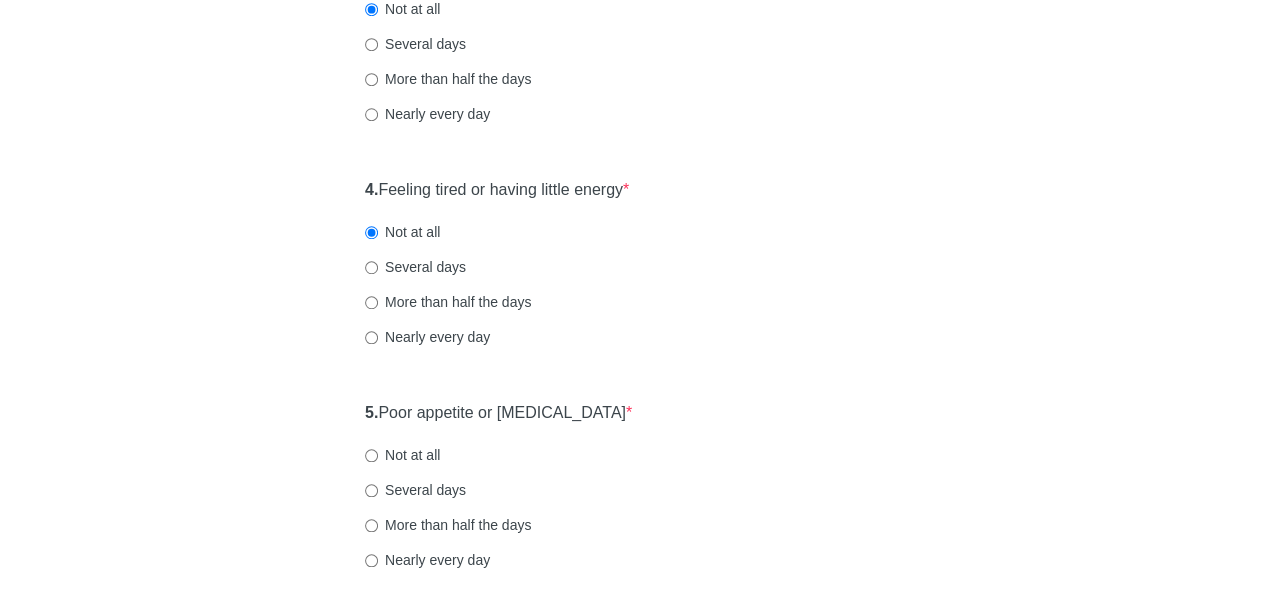 click on "[MEDICAL_DATA] Over the last 2 weeks, how often have you been bothered by any of the following problems? 1.  Little interest or pleasure in doing things  * Not at all Several days More than half the days Nearly every day 2.  Feeling down, depressed, or hopeless  * Not at all Several days More than half the days Nearly every day 3.  Trouble falling or staying asleep, or sleeping too much  * Not at all Several days More than half the days Nearly every day 4.  Feeling tired or having little energy  * Not at all Several days More than half the days Nearly every day 5.  Poor appetite or [MEDICAL_DATA]  * Not at all Several days More than half the days Nearly every day 6.  Feeling bad about yourself or that you are a failure or have let yourself or your family down  * Not at all Several days More than half the days Nearly every day 7.  Trouble concentrating on things, such as reading the newspaper or watching television  * Not at all Several days More than half the days Nearly every day 8.   * 9.   *" at bounding box center [633, 459] 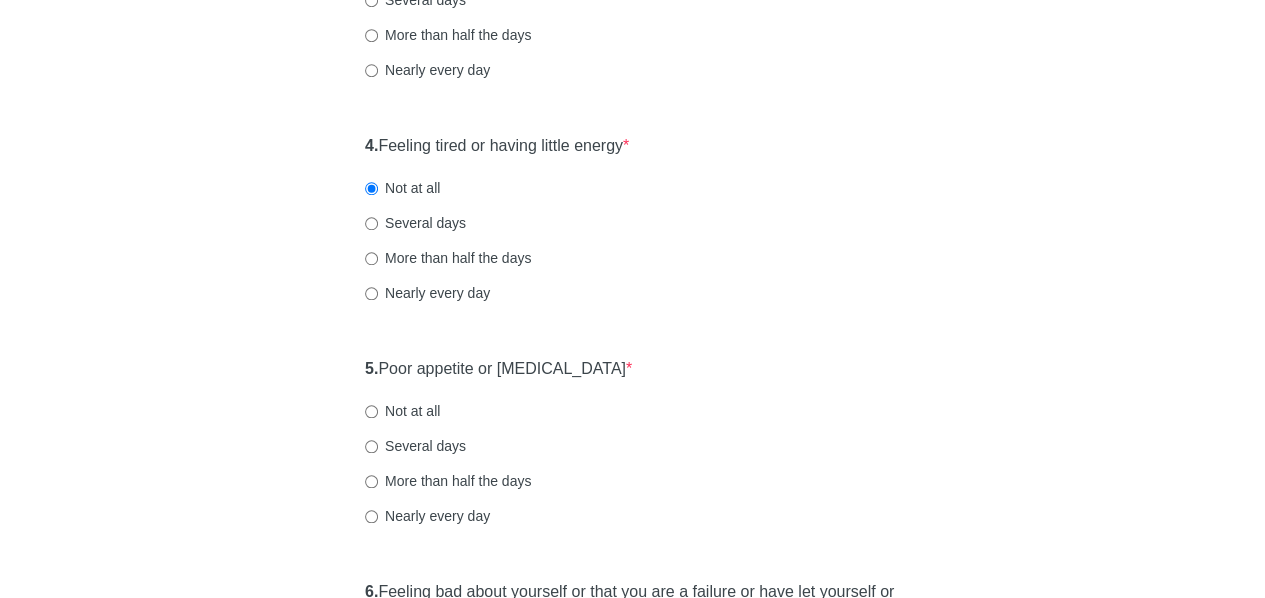 click on "[MEDICAL_DATA] Over the last 2 weeks, how often have you been bothered by any of the following problems? 1.  Little interest or pleasure in doing things  * Not at all Several days More than half the days Nearly every day 2.  Feeling down, depressed, or hopeless  * Not at all Several days More than half the days Nearly every day 3.  Trouble falling or staying asleep, or sleeping too much  * Not at all Several days More than half the days Nearly every day 4.  Feeling tired or having little energy  * Not at all Several days More than half the days Nearly every day 5.  Poor appetite or [MEDICAL_DATA]  * Not at all Several days More than half the days Nearly every day 6.  Feeling bad about yourself or that you are a failure or have let yourself or your family down  * Not at all Several days More than half the days Nearly every day 7.  Trouble concentrating on things, such as reading the newspaper or watching television  * Not at all Several days More than half the days Nearly every day 8.   * 9.   *" at bounding box center (633, 415) 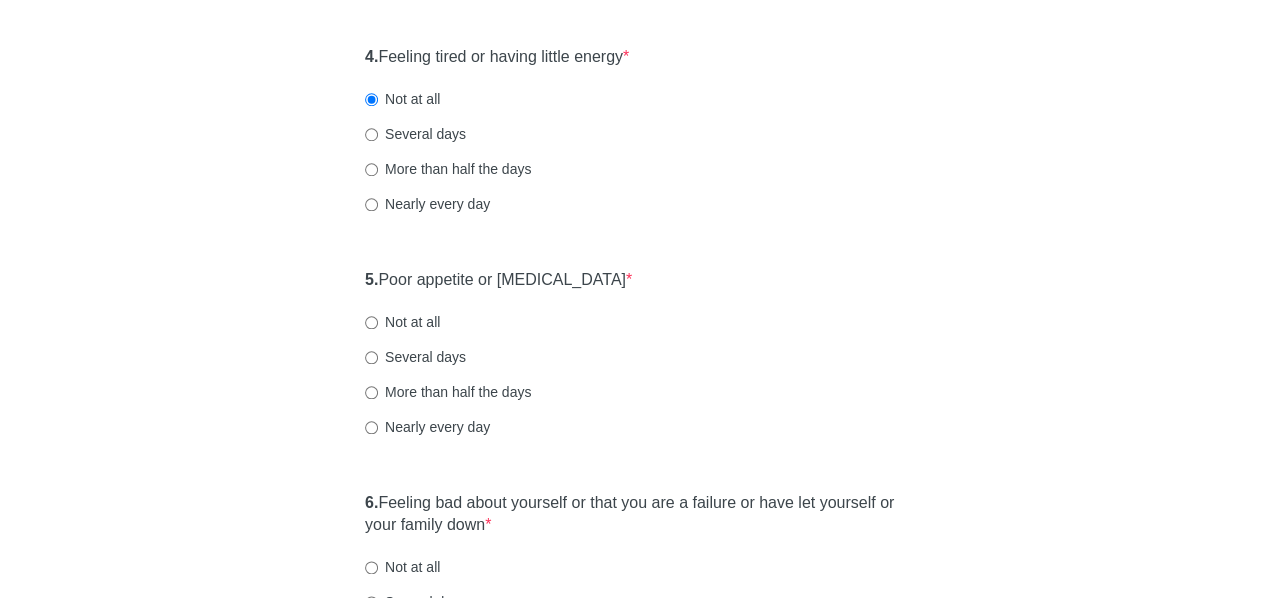 scroll, scrollTop: 896, scrollLeft: 0, axis: vertical 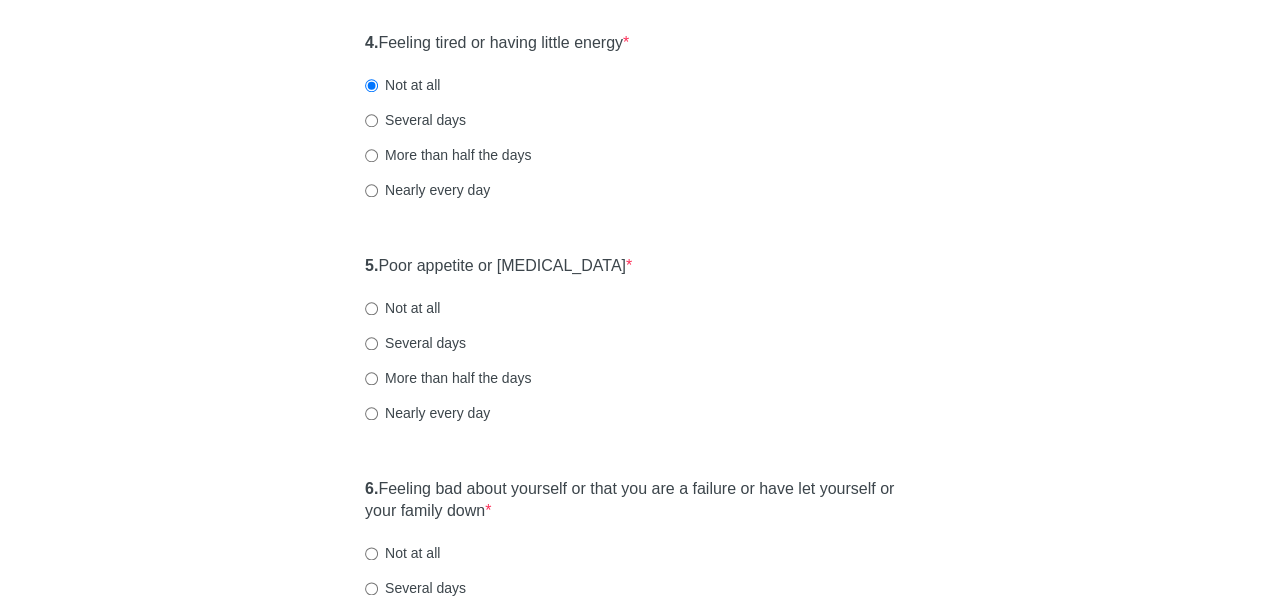 click on "5.  Poor appetite or [MEDICAL_DATA]  * Not at all Several days More than half the days Nearly every day" at bounding box center [632, 349] 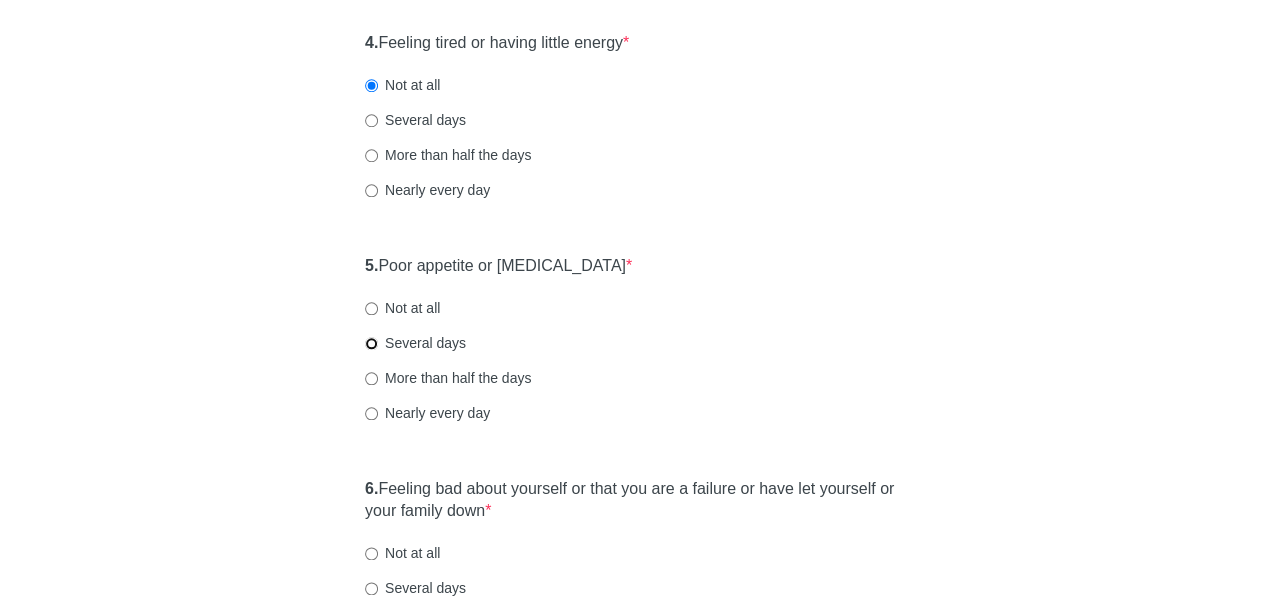click on "Several days" at bounding box center [371, 343] 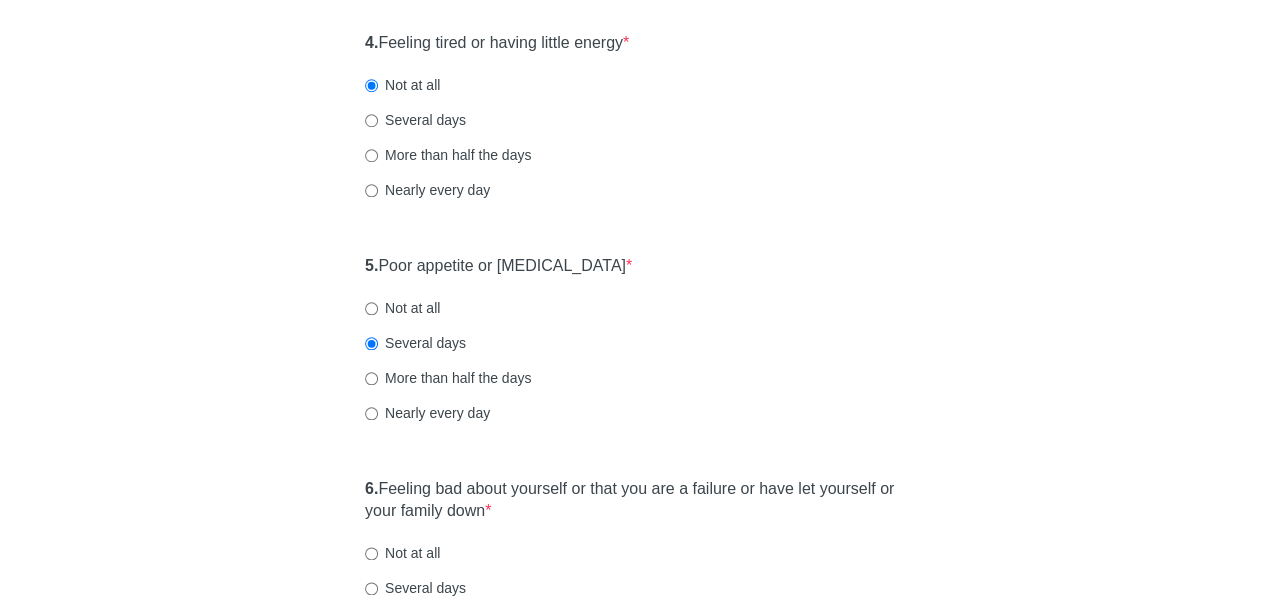 click on "[MEDICAL_DATA] Over the last 2 weeks, how often have you been bothered by any of the following problems? 1.  Little interest or pleasure in doing things  * Not at all Several days More than half the days Nearly every day 2.  Feeling down, depressed, or hopeless  * Not at all Several days More than half the days Nearly every day 3.  Trouble falling or staying asleep, or sleeping too much  * Not at all Several days More than half the days Nearly every day 4.  Feeling tired or having little energy  * Not at all Several days More than half the days Nearly every day 5.  Poor appetite or [MEDICAL_DATA]  * Not at all Several days More than half the days Nearly every day 6.  Feeling bad about yourself or that you are a failure or have let yourself or your family down  * Not at all Several days More than half the days Nearly every day 7.  Trouble concentrating on things, such as reading the newspaper or watching television  * Not at all Several days More than half the days Nearly every day 8.   * 9.   *" at bounding box center (633, 312) 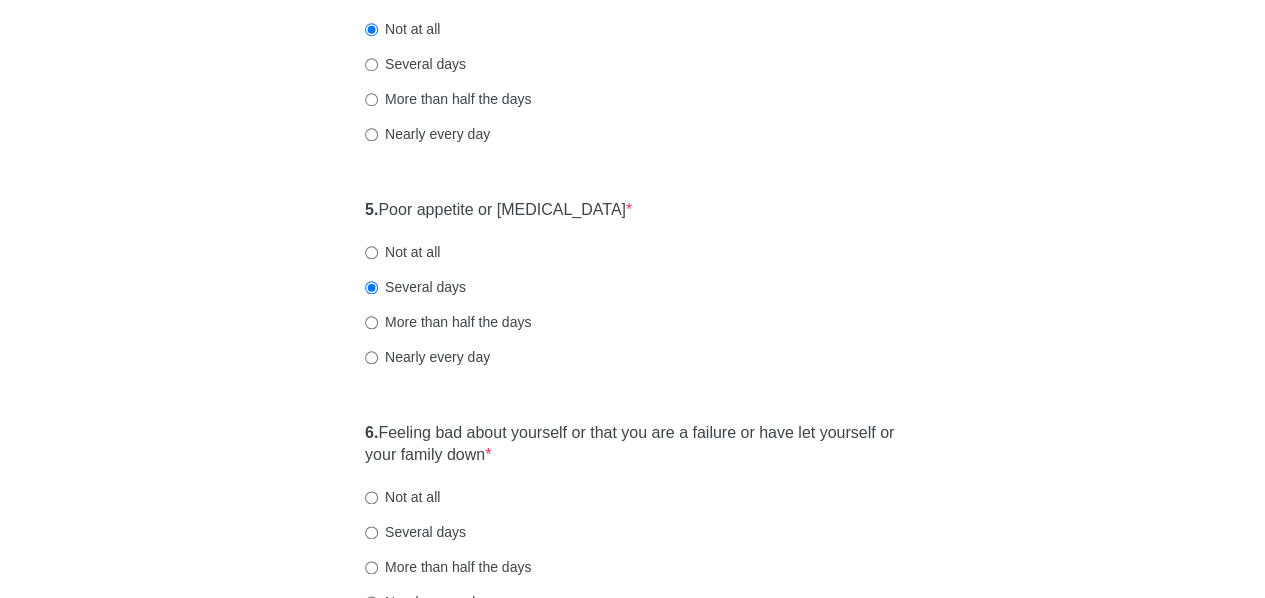 scroll, scrollTop: 1011, scrollLeft: 0, axis: vertical 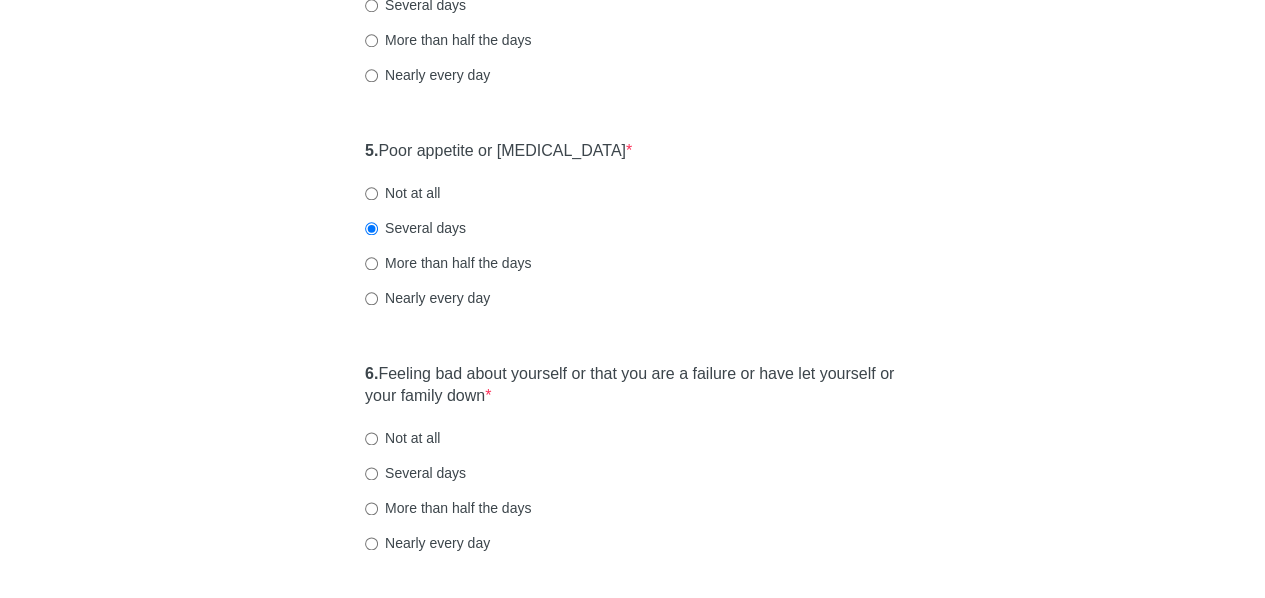 click on "Not at all" at bounding box center (402, 193) 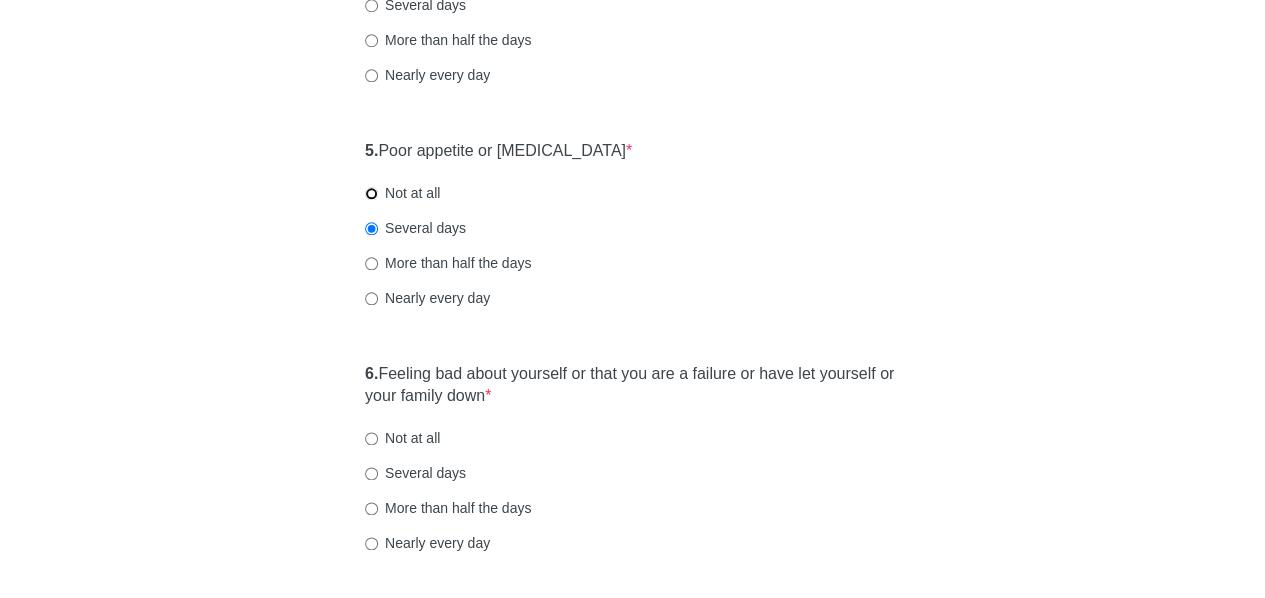 radio on "true" 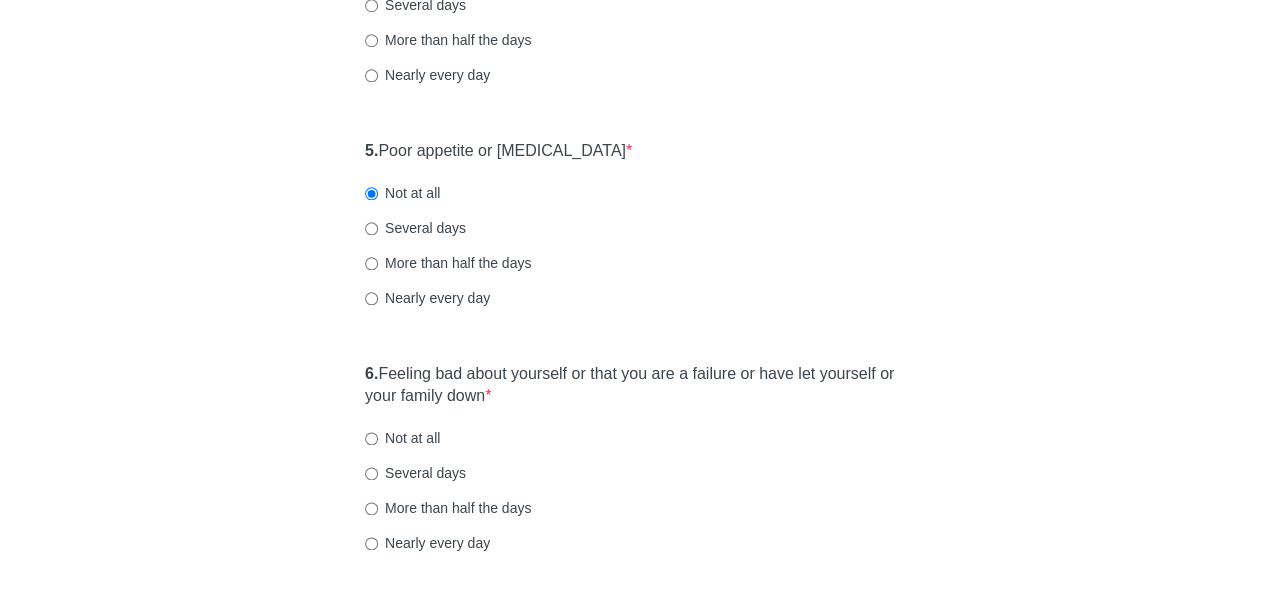 click on "[MEDICAL_DATA] Over the last 2 weeks, how often have you been bothered by any of the following problems? 1.  Little interest or pleasure in doing things  * Not at all Several days More than half the days Nearly every day 2.  Feeling down, depressed, or hopeless  * Not at all Several days More than half the days Nearly every day 3.  Trouble falling or staying asleep, or sleeping too much  * Not at all Several days More than half the days Nearly every day 4.  Feeling tired or having little energy  * Not at all Several days More than half the days Nearly every day 5.  Poor appetite or [MEDICAL_DATA]  * Not at all Several days More than half the days Nearly every day 6.  Feeling bad about yourself or that you are a failure or have let yourself or your family down  * Not at all Several days More than half the days Nearly every day 7.  Trouble concentrating on things, such as reading the newspaper or watching television  * Not at all Several days More than half the days Nearly every day 8.   * 9.   *" at bounding box center (633, 197) 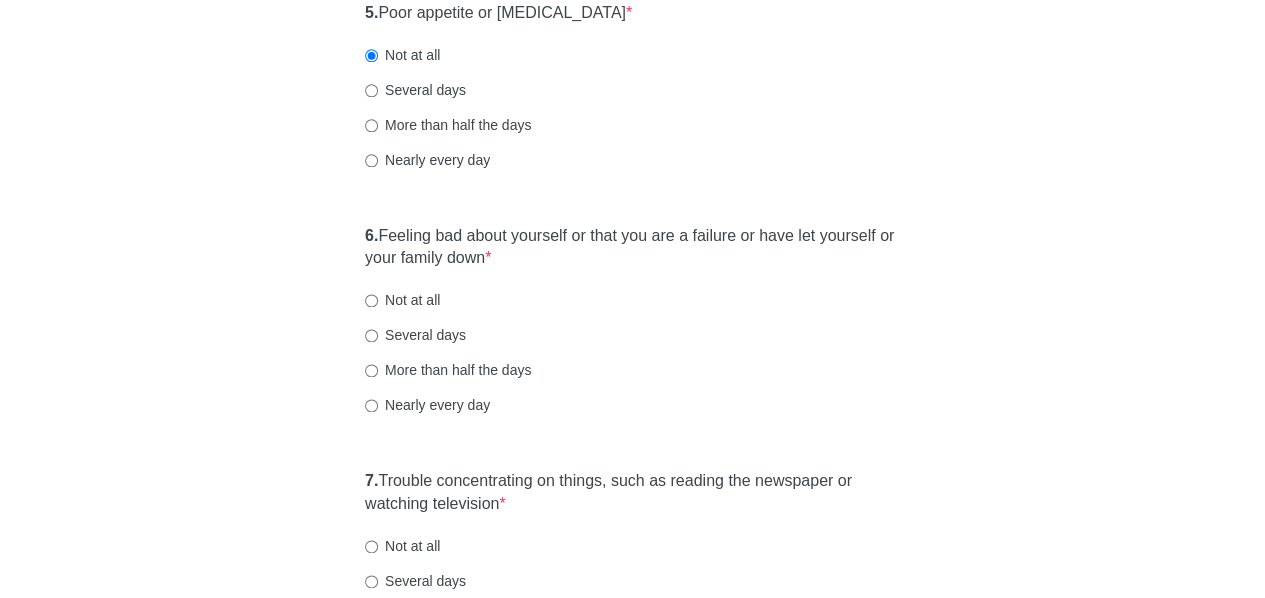 scroll, scrollTop: 1150, scrollLeft: 0, axis: vertical 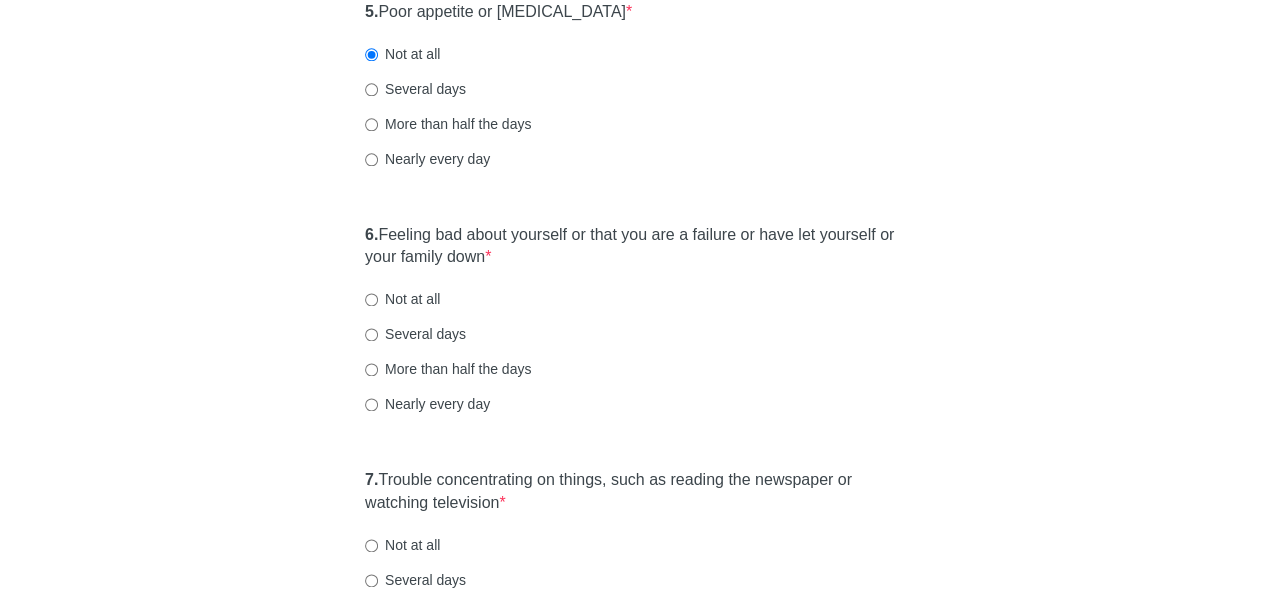 click on "[MEDICAL_DATA] Over the last 2 weeks, how often have you been bothered by any of the following problems? 1.  Little interest or pleasure in doing things  * Not at all Several days More than half the days Nearly every day 2.  Feeling down, depressed, or hopeless  * Not at all Several days More than half the days Nearly every day 3.  Trouble falling or staying asleep, or sleeping too much  * Not at all Several days More than half the days Nearly every day 4.  Feeling tired or having little energy  * Not at all Several days More than half the days Nearly every day 5.  Poor appetite or [MEDICAL_DATA]  * Not at all Several days More than half the days Nearly every day 6.  Feeling bad about yourself or that you are a failure or have let yourself or your family down  * Not at all Several days More than half the days Nearly every day 7.  Trouble concentrating on things, such as reading the newspaper or watching television  * Not at all Several days More than half the days Nearly every day 8.   * 9.   *" at bounding box center [633, 58] 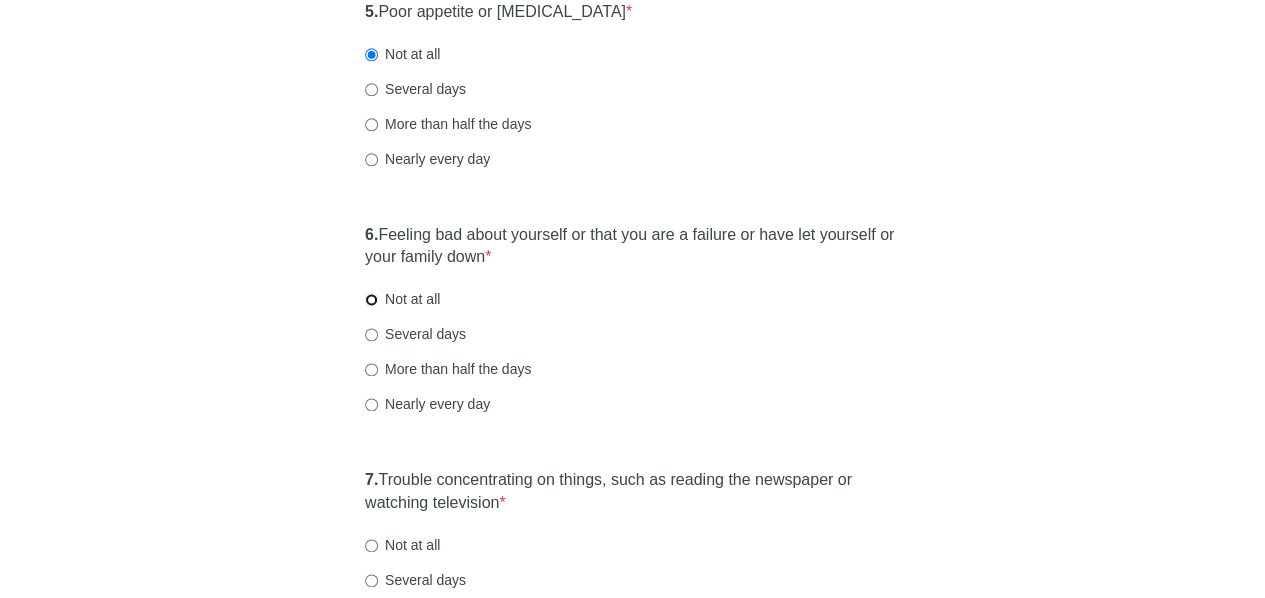 click on "Not at all" at bounding box center [371, 299] 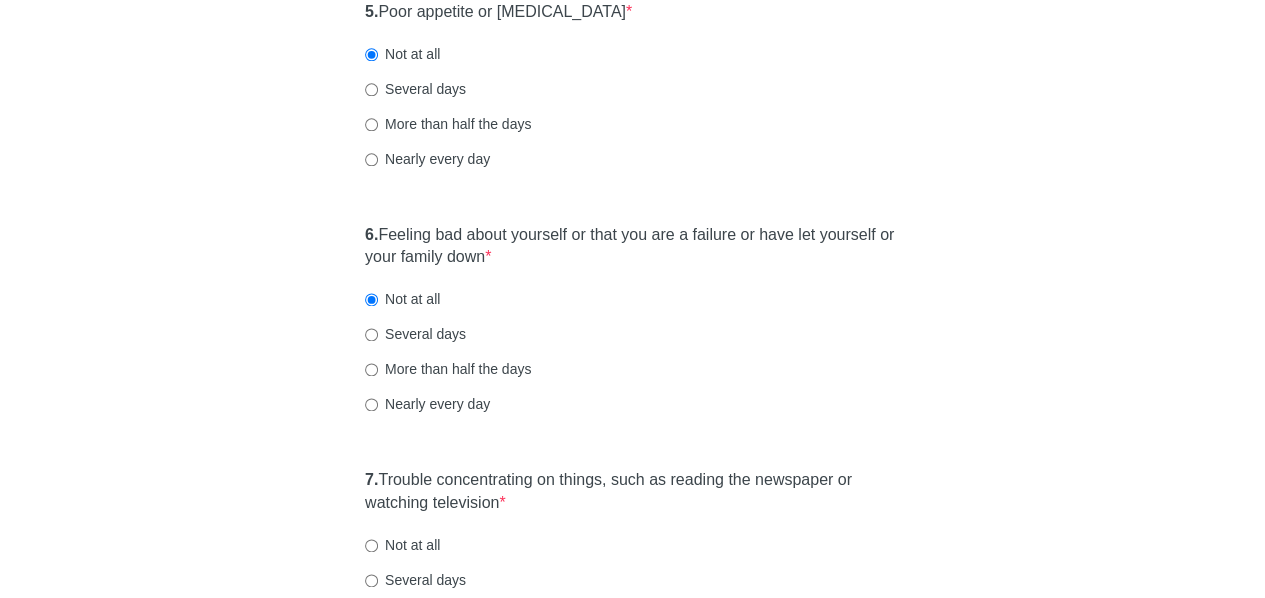 click on "[MEDICAL_DATA] Over the last 2 weeks, how often have you been bothered by any of the following problems? 1.  Little interest or pleasure in doing things  * Not at all Several days More than half the days Nearly every day 2.  Feeling down, depressed, or hopeless  * Not at all Several days More than half the days Nearly every day 3.  Trouble falling or staying asleep, or sleeping too much  * Not at all Several days More than half the days Nearly every day 4.  Feeling tired or having little energy  * Not at all Several days More than half the days Nearly every day 5.  Poor appetite or [MEDICAL_DATA]  * Not at all Several days More than half the days Nearly every day 6.  Feeling bad about yourself or that you are a failure or have let yourself or your family down  * Not at all Several days More than half the days Nearly every day 7.  Trouble concentrating on things, such as reading the newspaper or watching television  * Not at all Several days More than half the days Nearly every day 8.   * 9.   *" at bounding box center (633, 58) 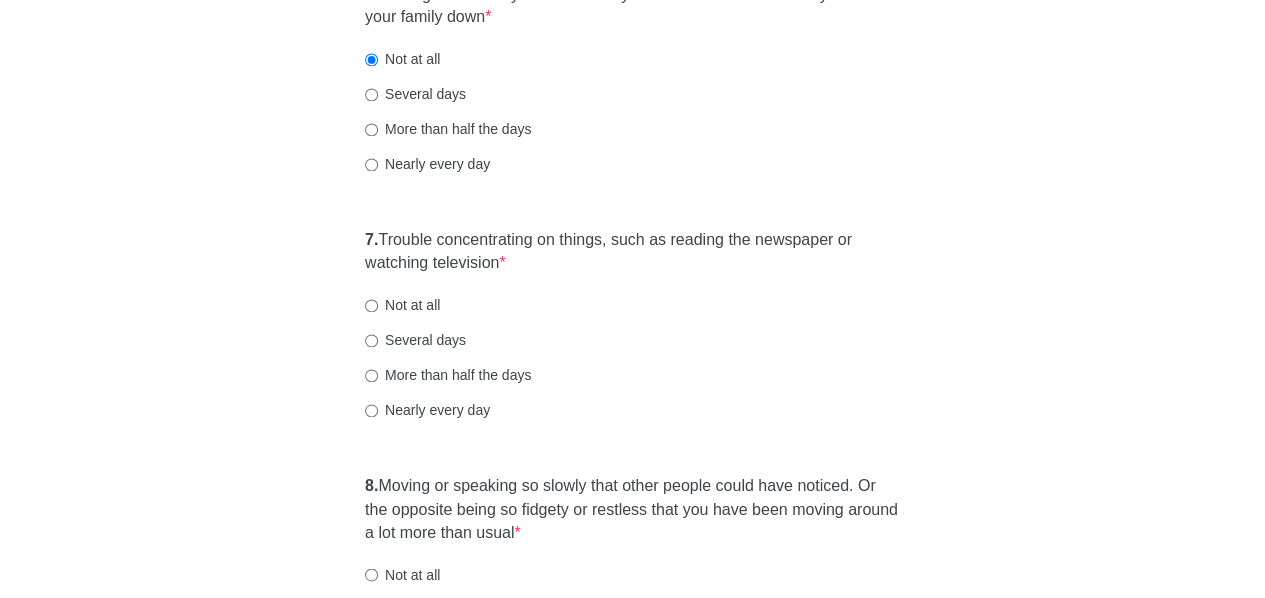 scroll, scrollTop: 1406, scrollLeft: 0, axis: vertical 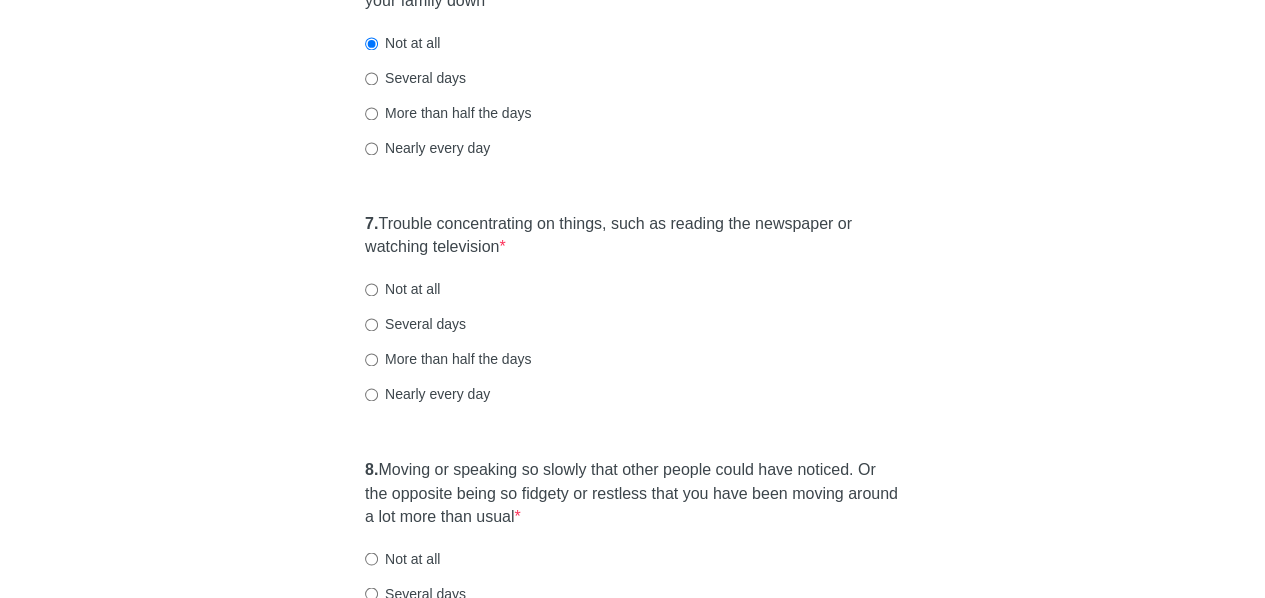 click on "Not at all" at bounding box center (402, 289) 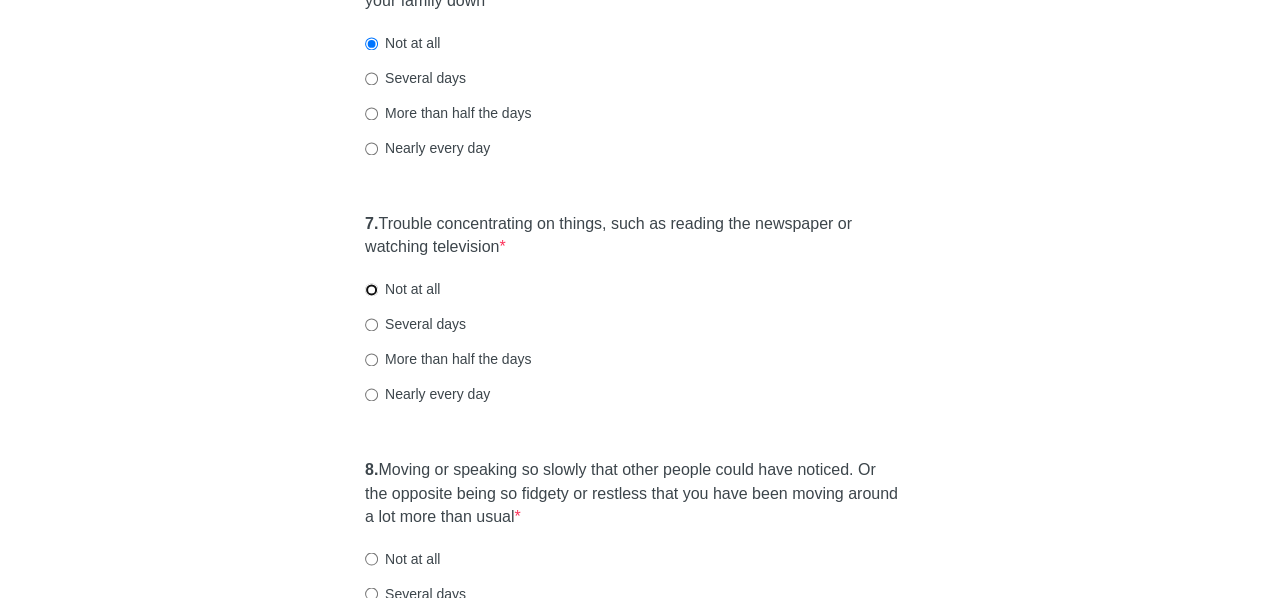 click on "Not at all" at bounding box center [371, 289] 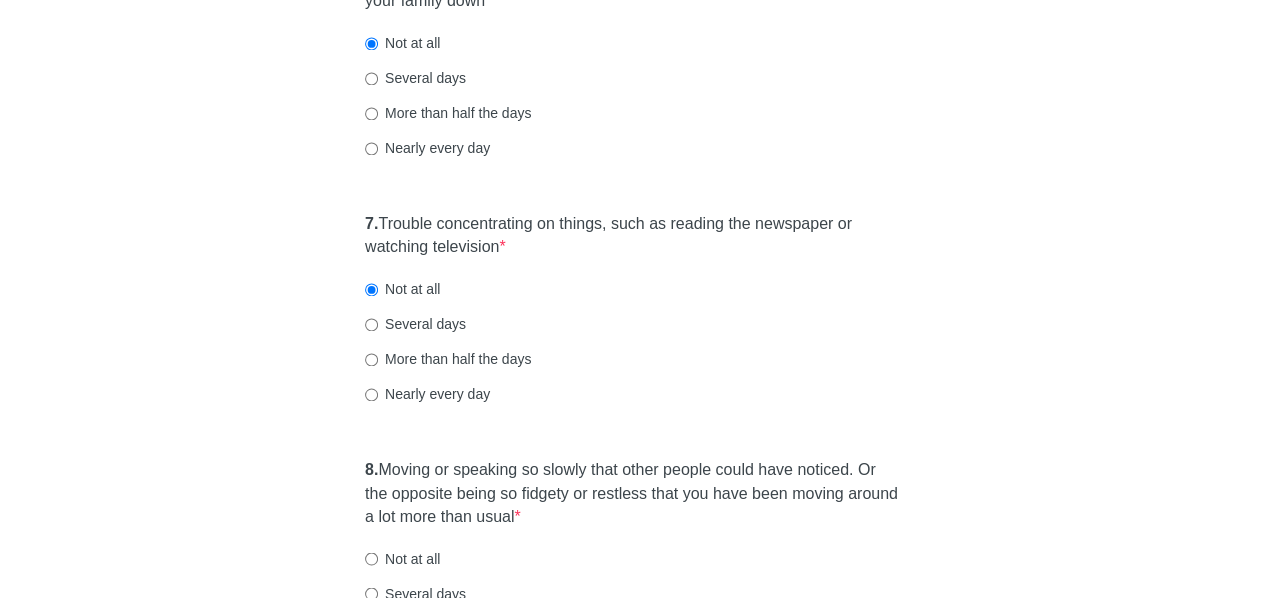 click on "[MEDICAL_DATA] Over the last 2 weeks, how often have you been bothered by any of the following problems? 1.  Little interest or pleasure in doing things  * Not at all Several days More than half the days Nearly every day 2.  Feeling down, depressed, or hopeless  * Not at all Several days More than half the days Nearly every day 3.  Trouble falling or staying asleep, or sleeping too much  * Not at all Several days More than half the days Nearly every day 4.  Feeling tired or having little energy  * Not at all Several days More than half the days Nearly every day 5.  Poor appetite or [MEDICAL_DATA]  * Not at all Several days More than half the days Nearly every day 6.  Feeling bad about yourself or that you are a failure or have let yourself or your family down  * Not at all Several days More than half the days Nearly every day 7.  Trouble concentrating on things, such as reading the newspaper or watching television  * Not at all Several days More than half the days Nearly every day 8.   * 9.   *" at bounding box center (633, -198) 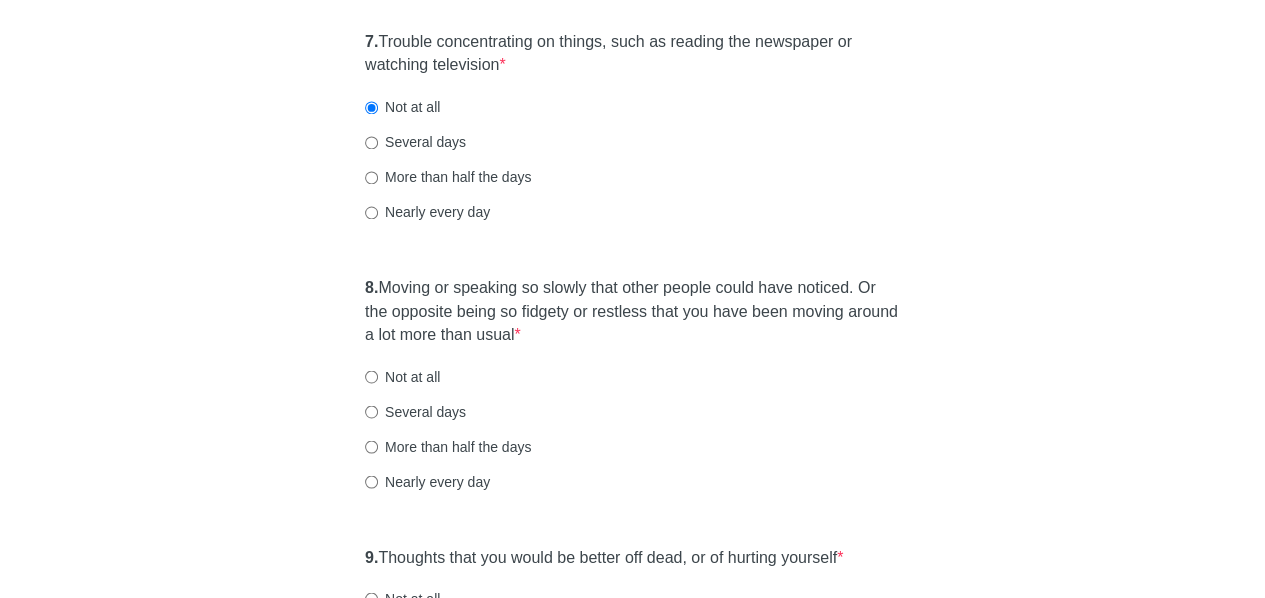 scroll, scrollTop: 1598, scrollLeft: 0, axis: vertical 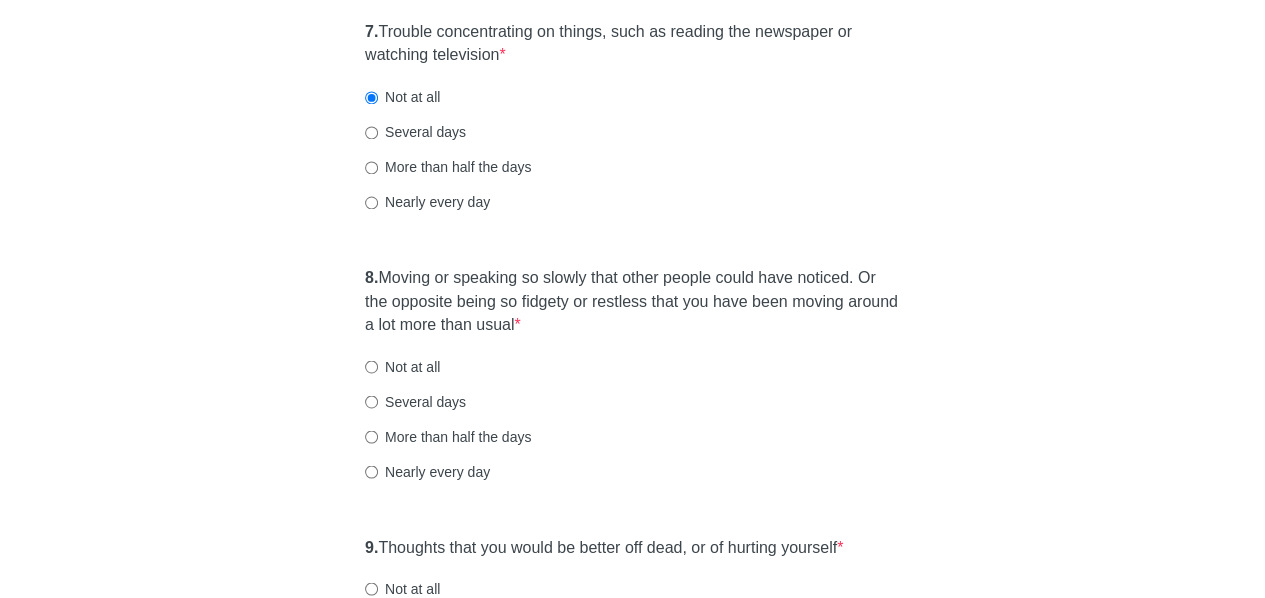click on "Not at all" at bounding box center (402, 366) 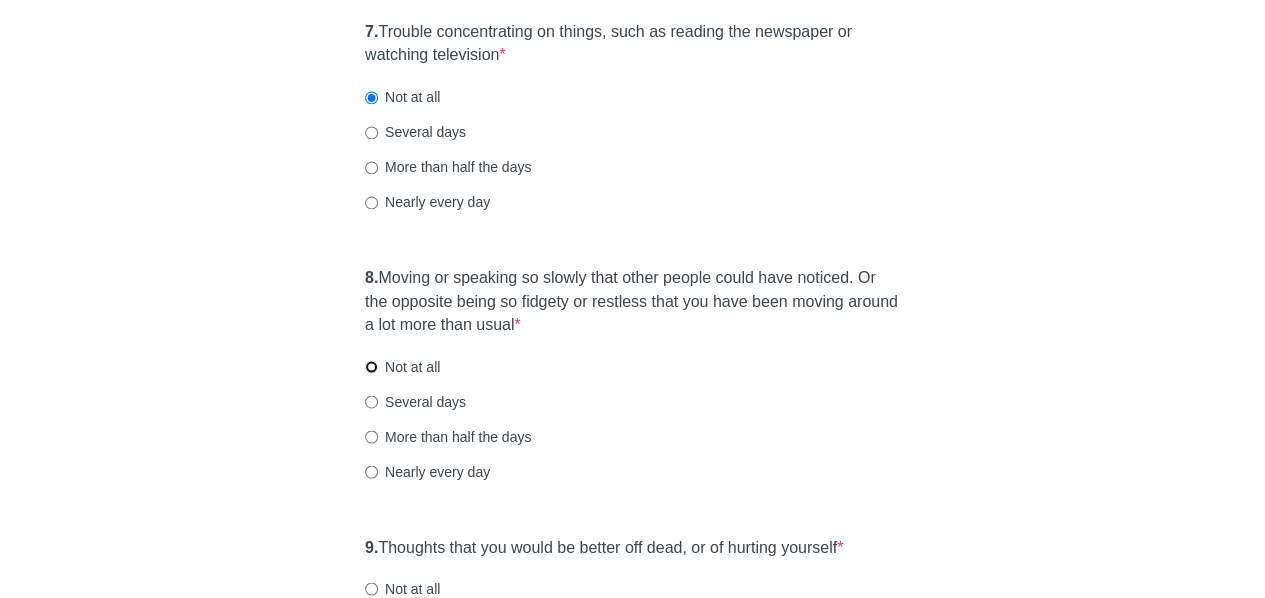 radio on "true" 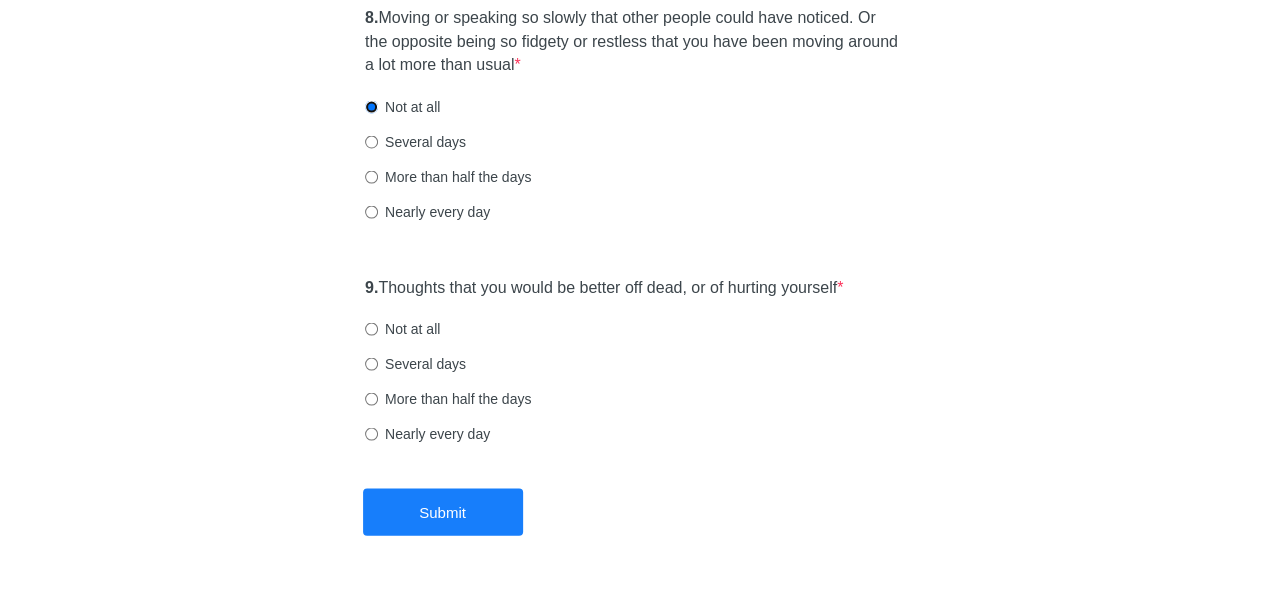 scroll, scrollTop: 1865, scrollLeft: 0, axis: vertical 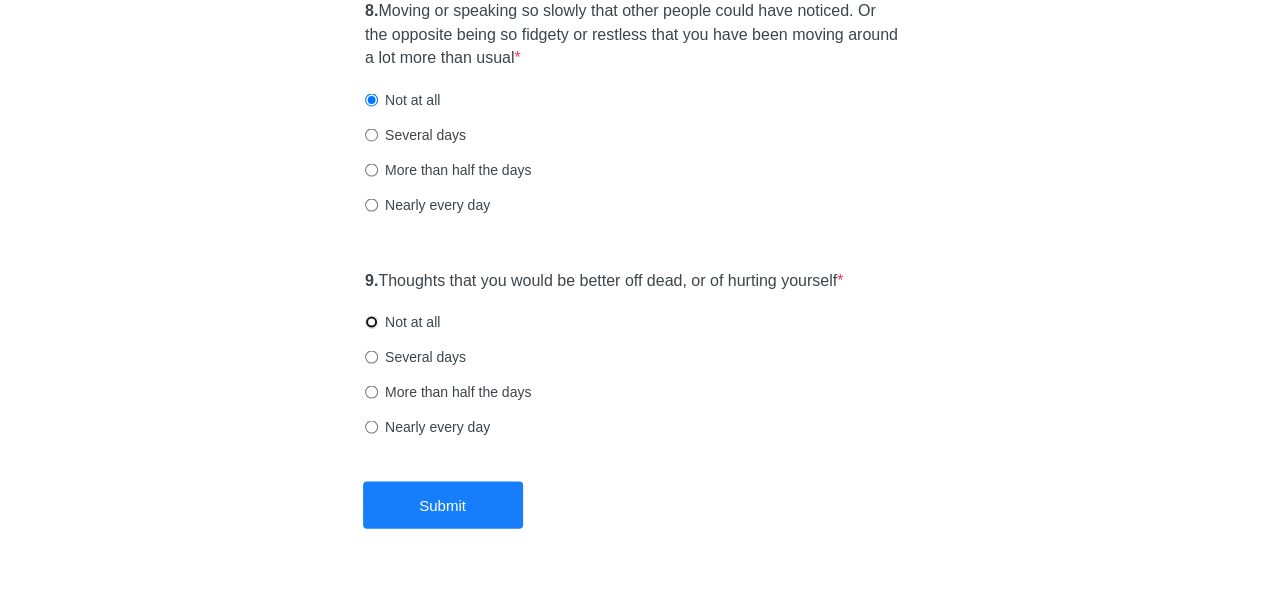 click on "Not at all" at bounding box center (371, 321) 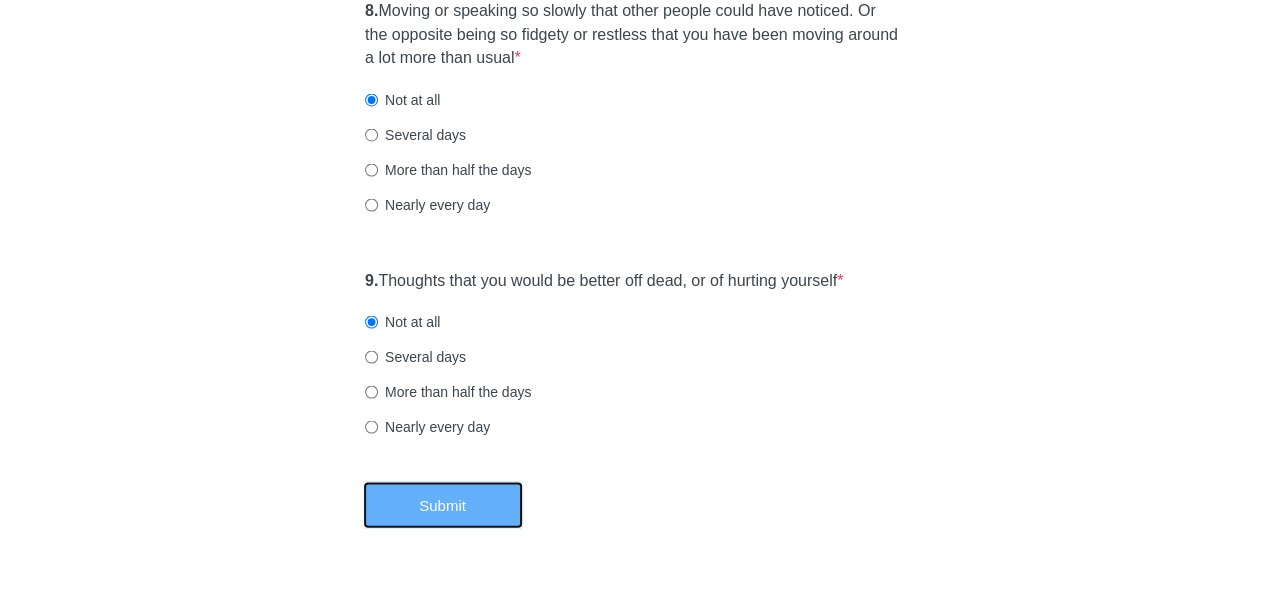 click on "Submit" at bounding box center [443, 504] 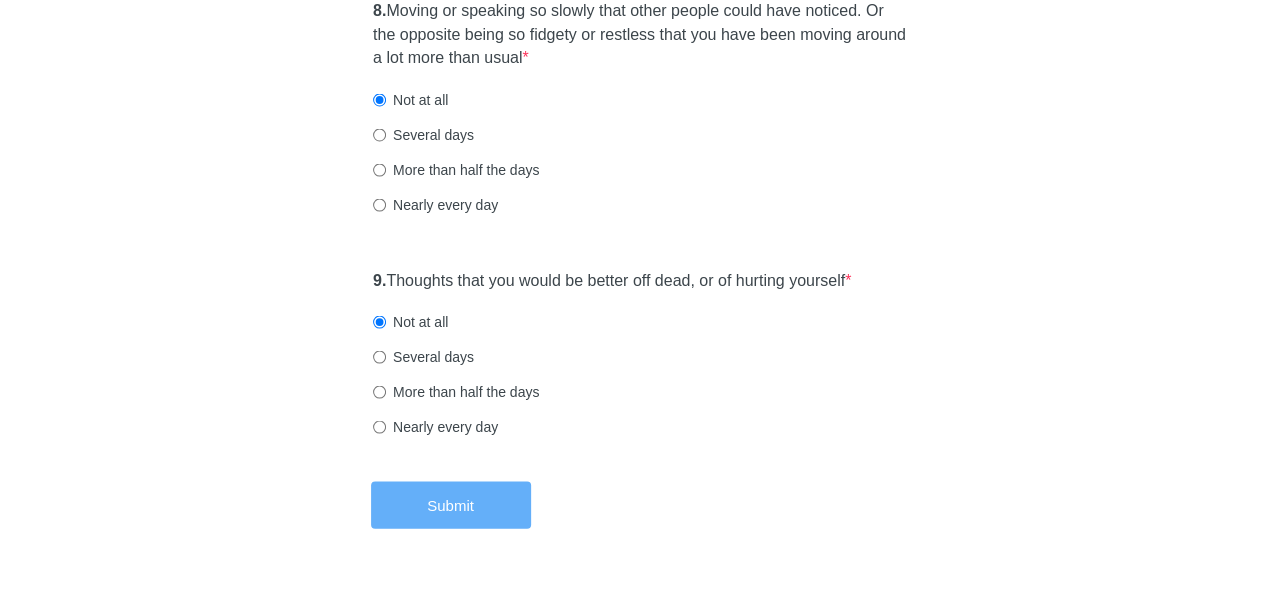 scroll, scrollTop: 0, scrollLeft: 0, axis: both 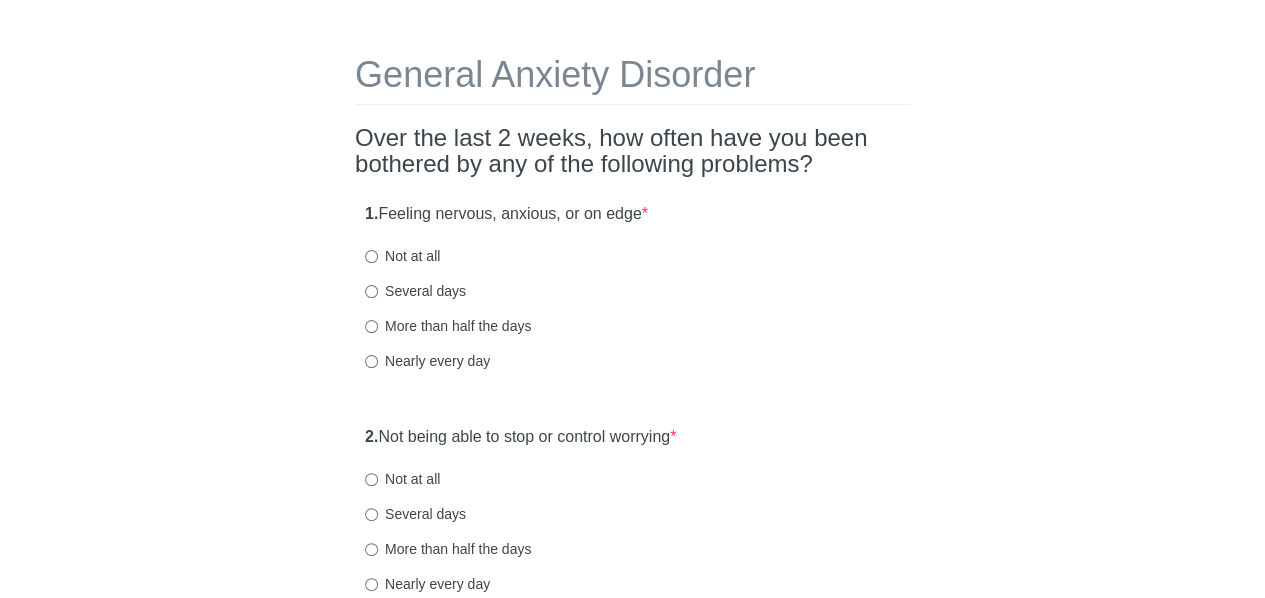 click on "Several days" at bounding box center [415, 291] 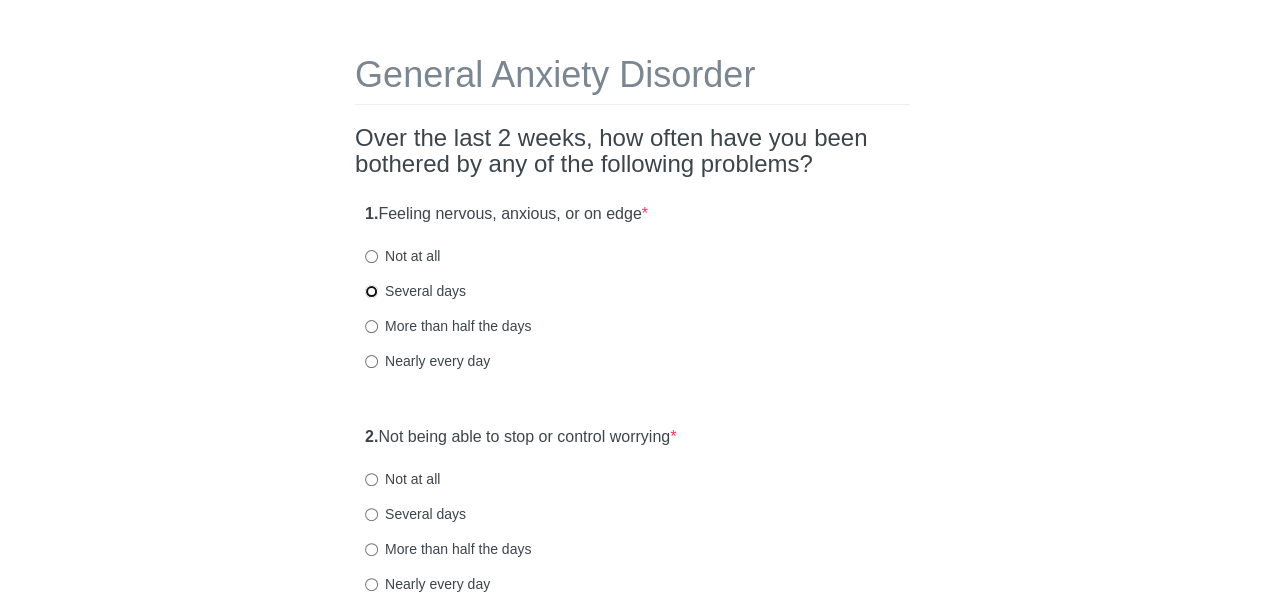 radio on "true" 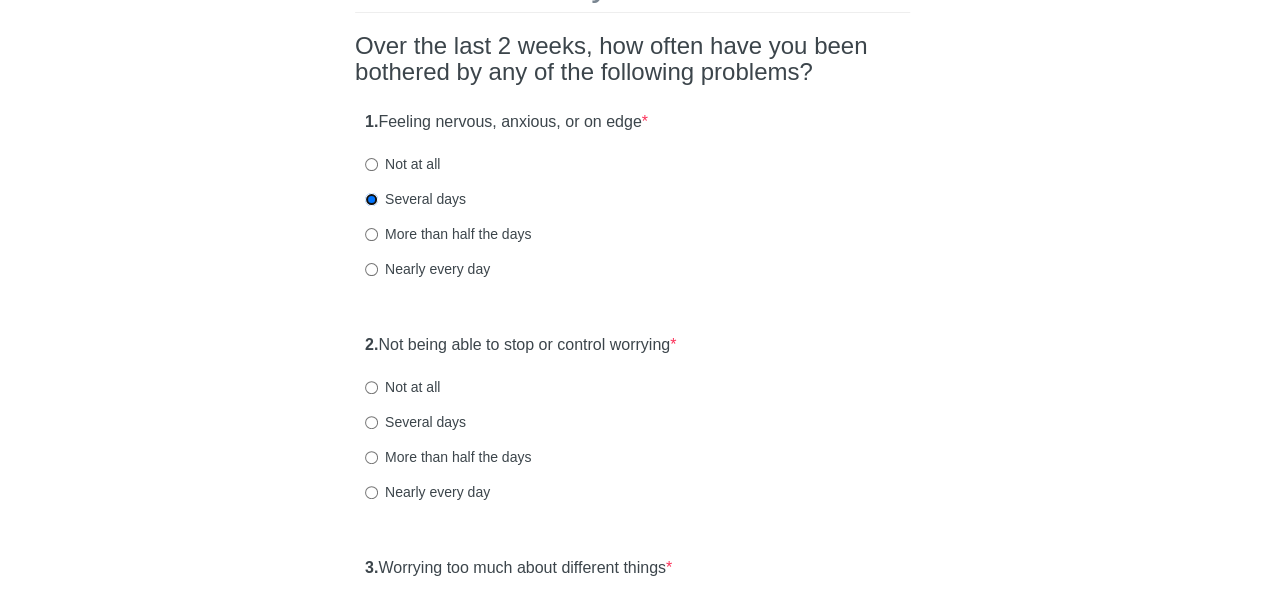 scroll, scrollTop: 154, scrollLeft: 0, axis: vertical 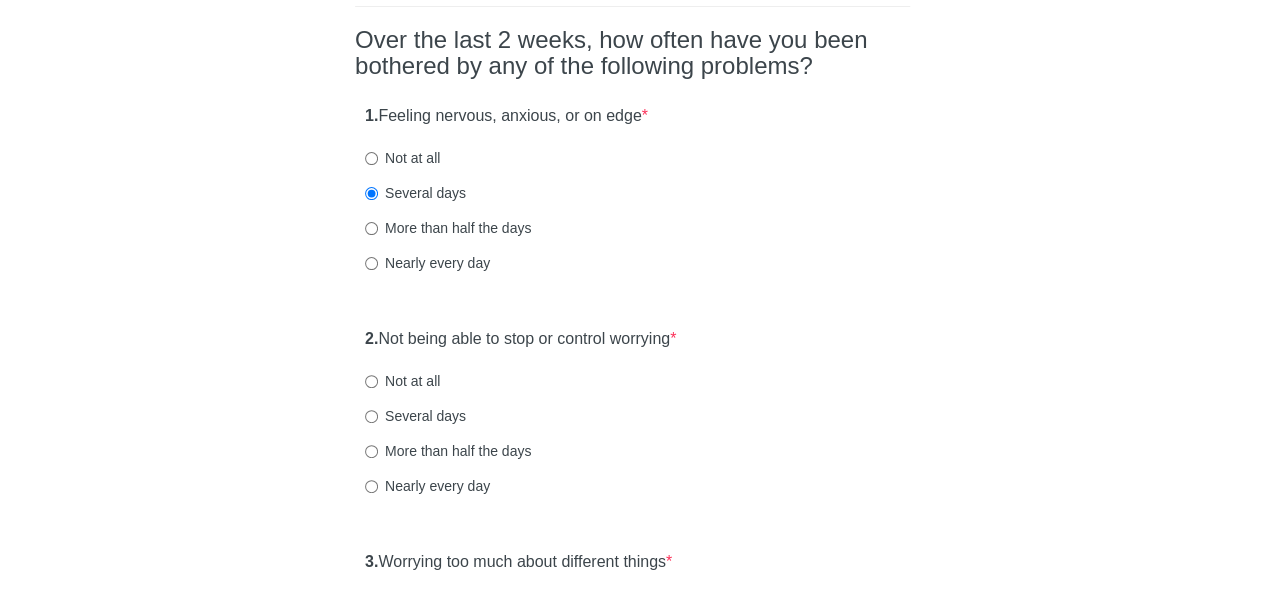 click on "General Anxiety Disorder Over the last 2 weeks, how often have you been bothered by any of the following problems? 1.  Feeling nervous, anxious, or on edge  * Not at all Several days More than half the days Nearly every day 2.  Not being able to stop or control worrying  * Not at all Several days More than half the days Nearly every day 3.  Worrying too much about different things  * Not at all Several days More than half the days Nearly every day 4.  Trouble relaxing  * Not at all Several days More than half the days Nearly every day 5.  Being so restless that it's hard to sit still  * Not at all Several days More than half the days Nearly every day 6.  Becoming easily annoyed or irritable  * Not at all Several days More than half the days Nearly every day 7.  Feeling afraid as if something awful might happen  * Not at all Several days More than half the days Nearly every day" at bounding box center (633, 786) 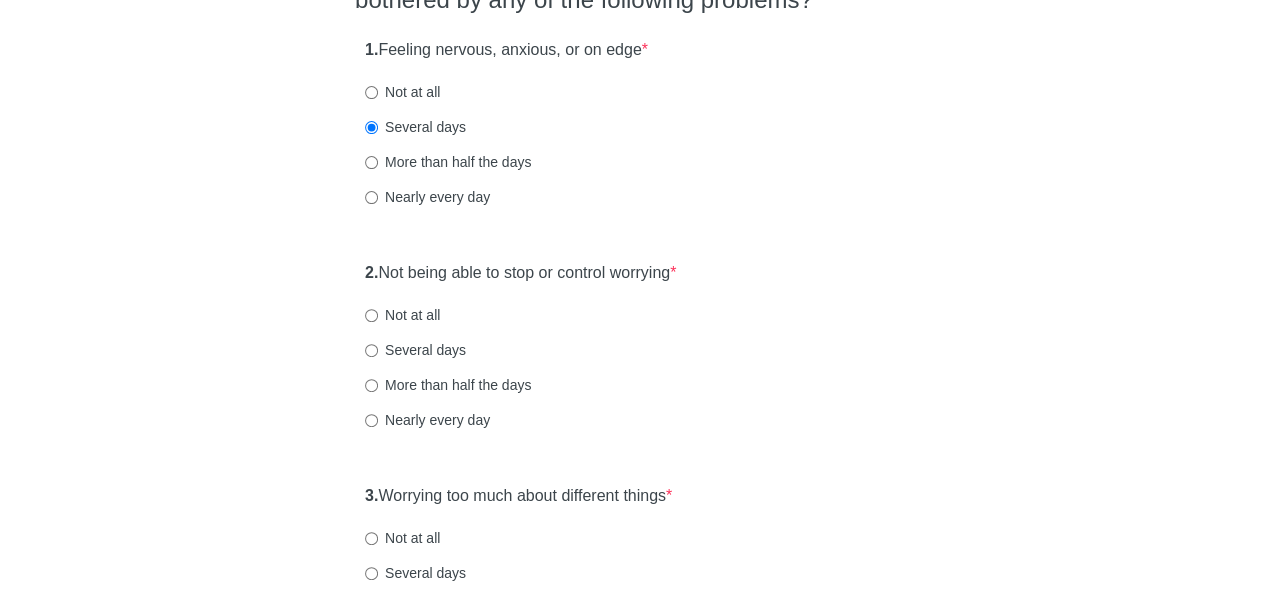 scroll, scrollTop: 220, scrollLeft: 0, axis: vertical 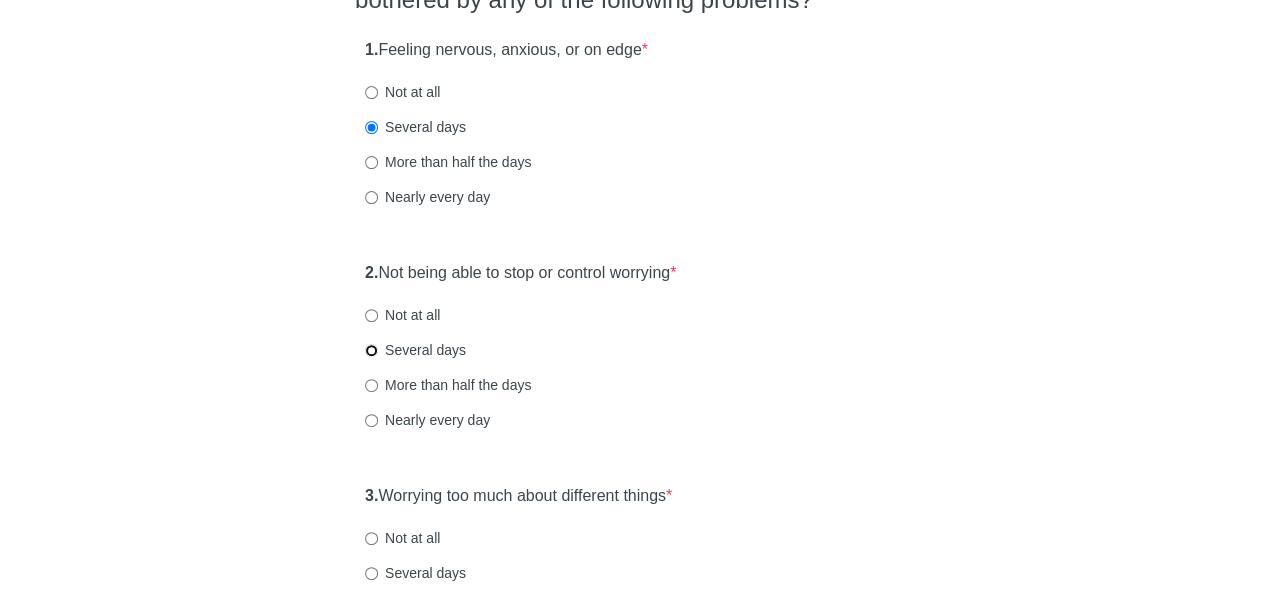 click on "Several days" at bounding box center (371, 350) 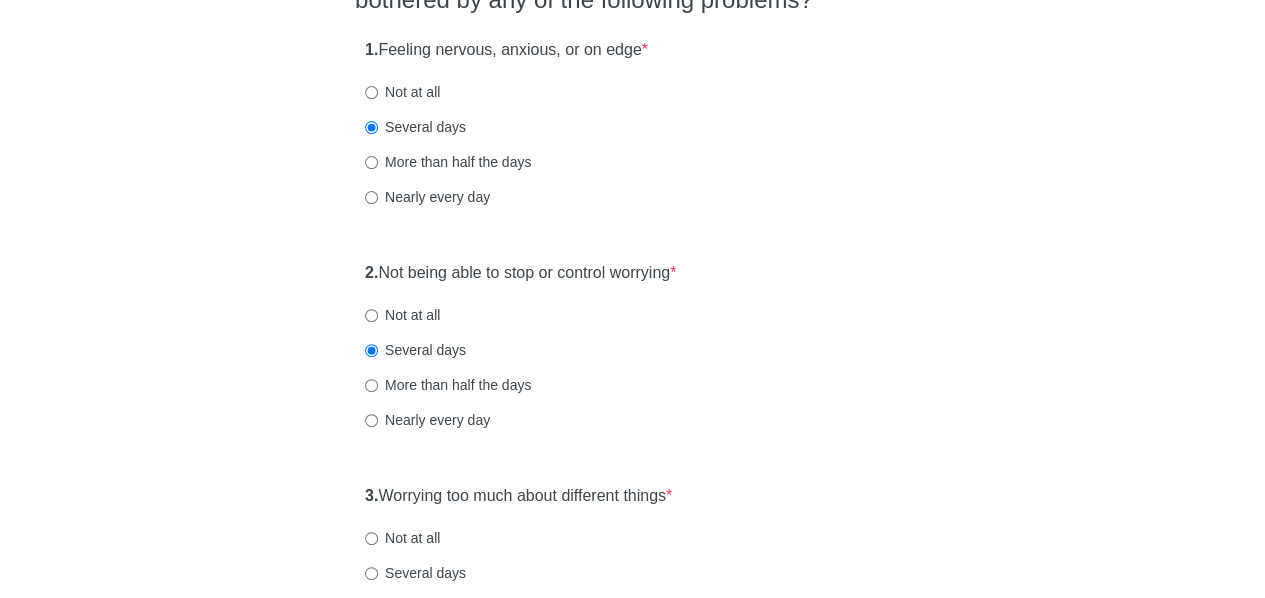click on "Several days" at bounding box center (632, 350) 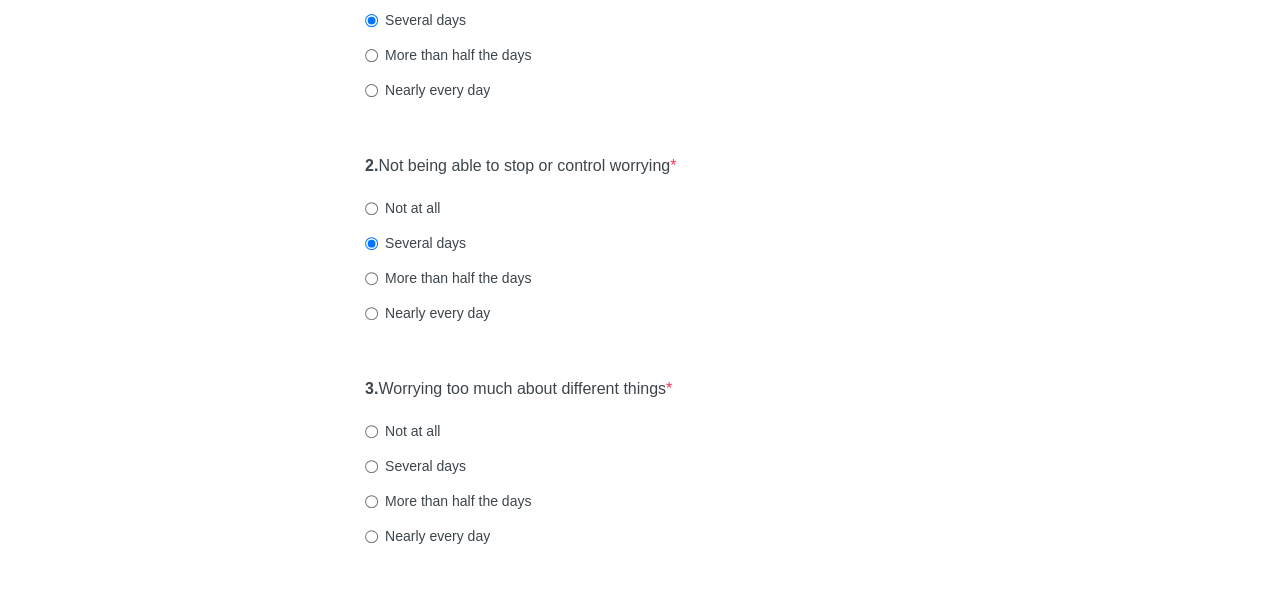 scroll, scrollTop: 335, scrollLeft: 0, axis: vertical 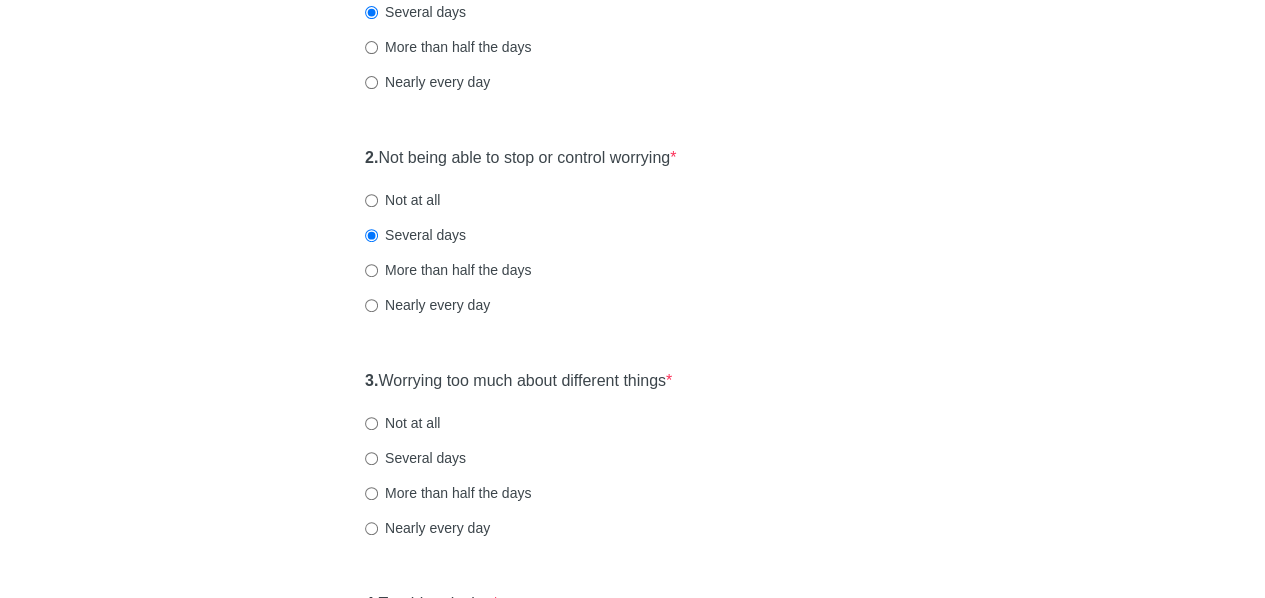 click on "Not at all" at bounding box center [632, 423] 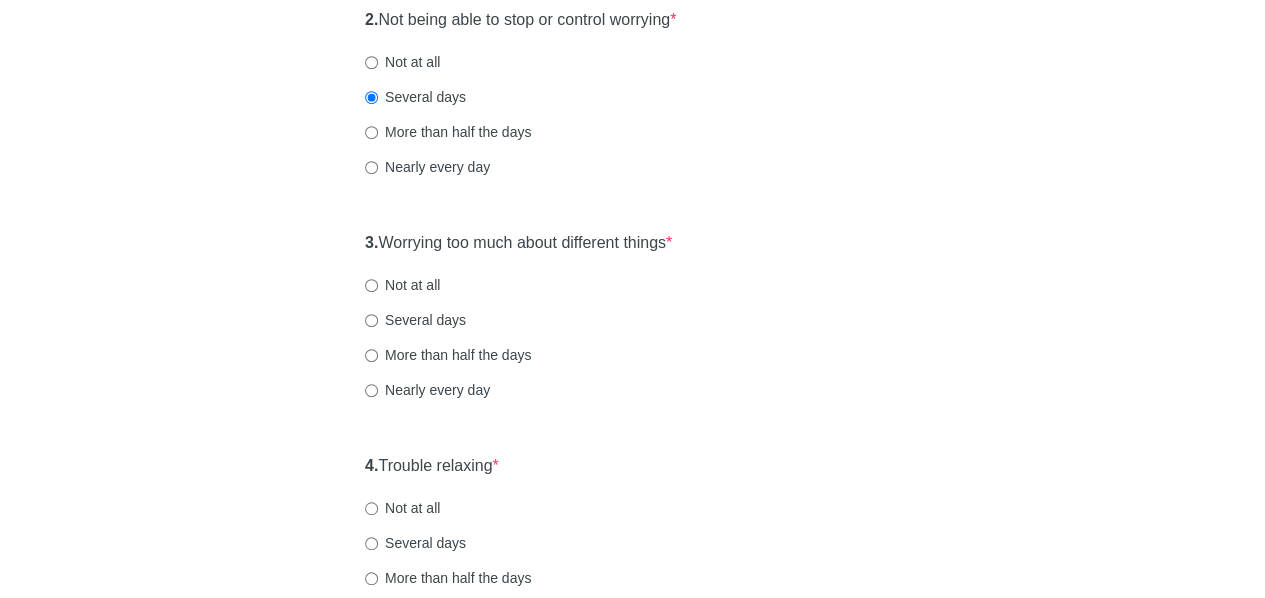 click on "General Anxiety Disorder Over the last 2 weeks, how often have you been bothered by any of the following problems? 1.  Feeling nervous, anxious, or on edge  * Not at all Several days More than half the days Nearly every day 2.  Not being able to stop or control worrying  * Not at all Several days More than half the days Nearly every day 3.  Worrying too much about different things  * Not at all Several days More than half the days Nearly every day 4.  Trouble relaxing  * Not at all Several days More than half the days Nearly every day 5.  Being so restless that it's hard to sit still  * Not at all Several days More than half the days Nearly every day 6.  Becoming easily annoyed or irritable  * Not at all Several days More than half the days Nearly every day 7.  Feeling afraid as if something awful might happen  * Not at all Several days More than half the days Nearly every day" at bounding box center (633, 467) 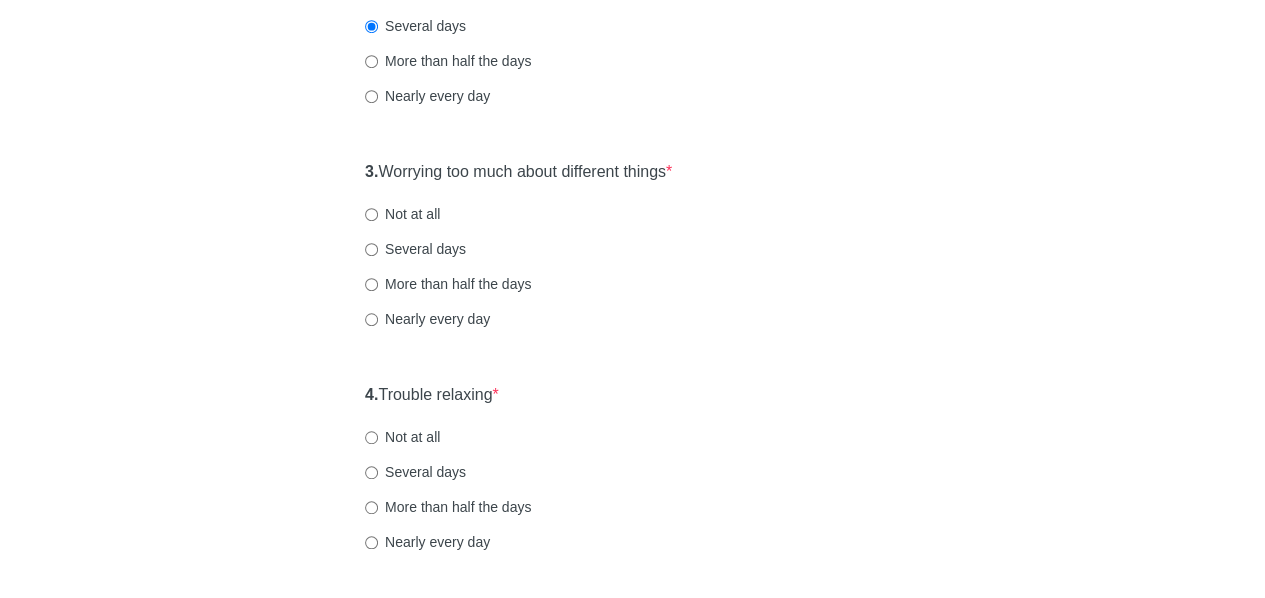scroll, scrollTop: 552, scrollLeft: 0, axis: vertical 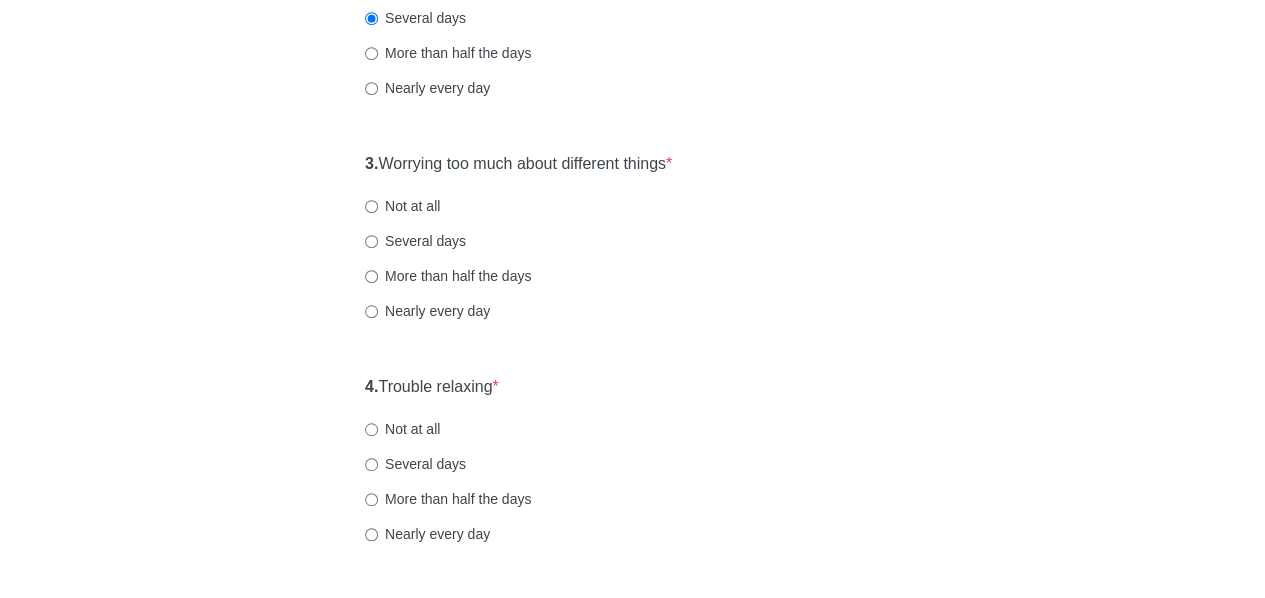 click on "Several days" at bounding box center [415, 241] 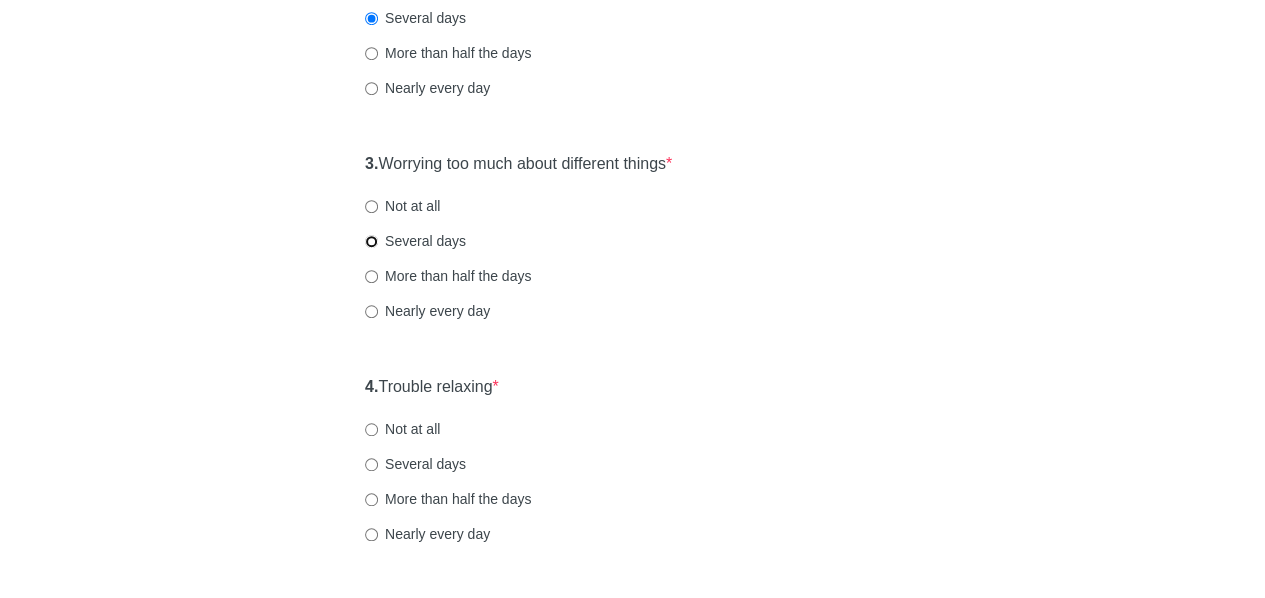 radio on "true" 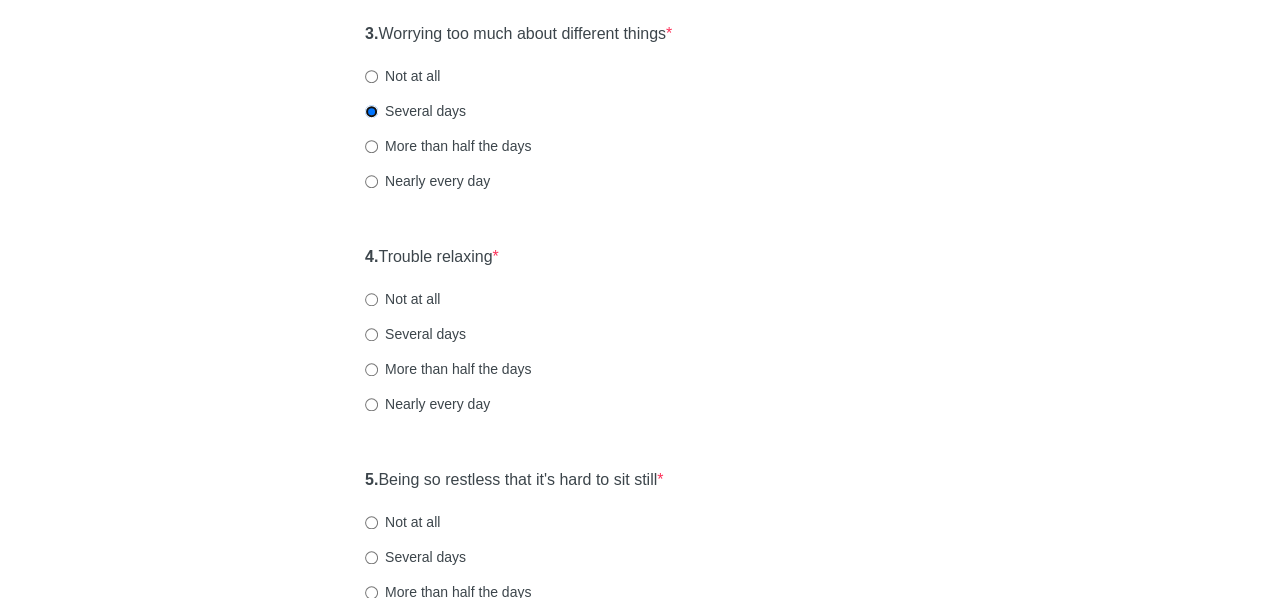 scroll, scrollTop: 686, scrollLeft: 0, axis: vertical 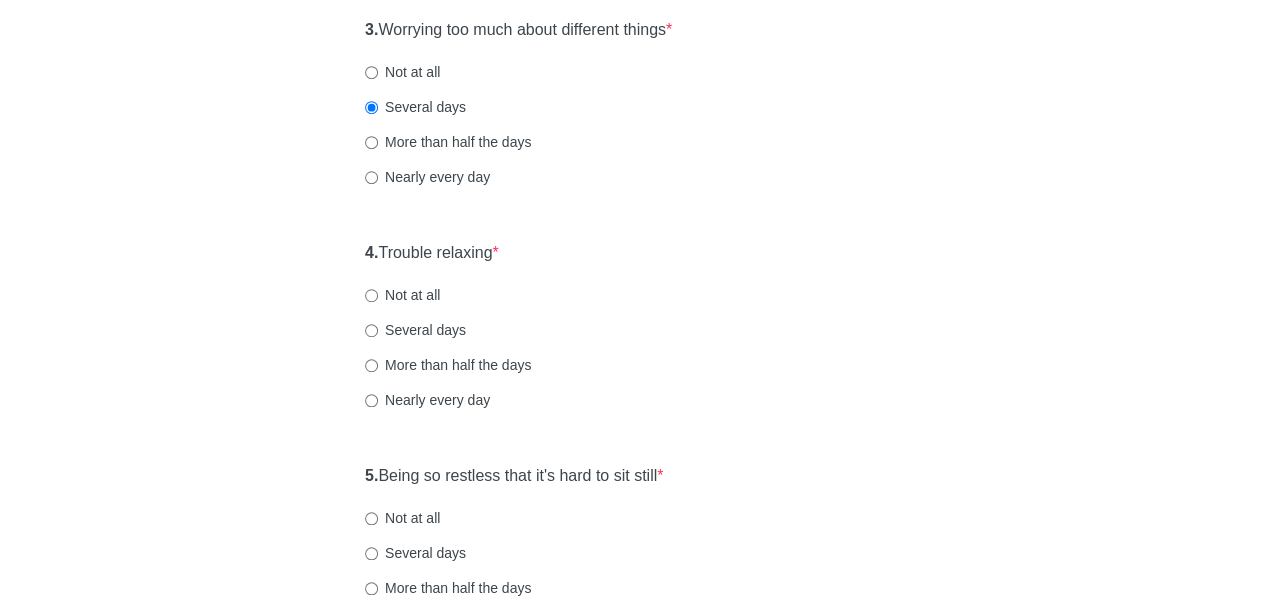 click on "General Anxiety Disorder Over the last 2 weeks, how often have you been bothered by any of the following problems? 1.  Feeling nervous, anxious, or on edge  * Not at all Several days More than half the days Nearly every day 2.  Not being able to stop or control worrying  * Not at all Several days More than half the days Nearly every day 3.  Worrying too much about different things  * Not at all Several days More than half the days Nearly every day 4.  Trouble relaxing  * Not at all Several days More than half the days Nearly every day 5.  Being so restless that it's hard to sit still  * Not at all Several days More than half the days Nearly every day 6.  Becoming easily annoyed or irritable  * Not at all Several days More than half the days Nearly every day 7.  Feeling afraid as if something awful might happen  * Not at all Several days More than half the days Nearly every day" at bounding box center [633, 254] 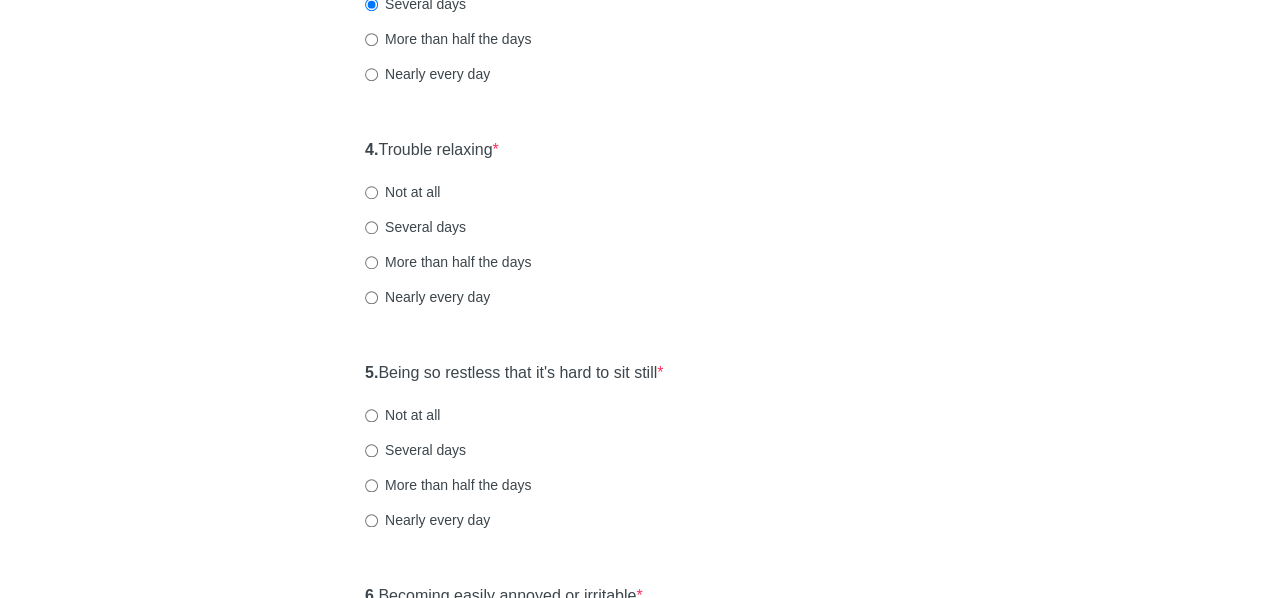 scroll, scrollTop: 790, scrollLeft: 0, axis: vertical 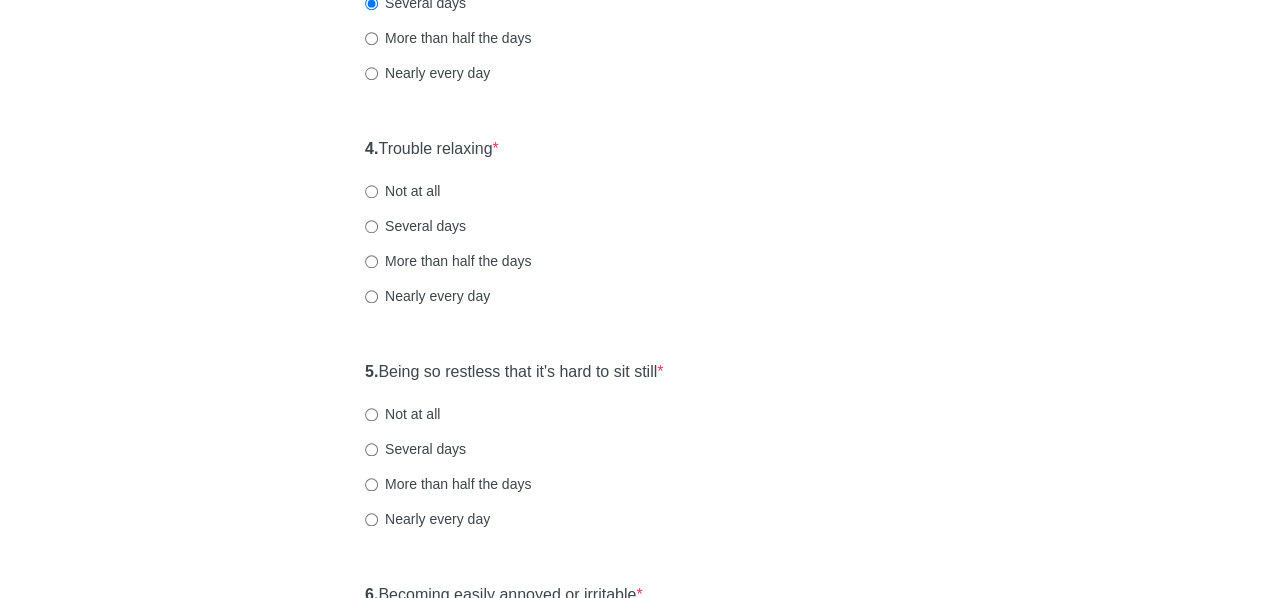 click on "Several days" at bounding box center [415, 226] 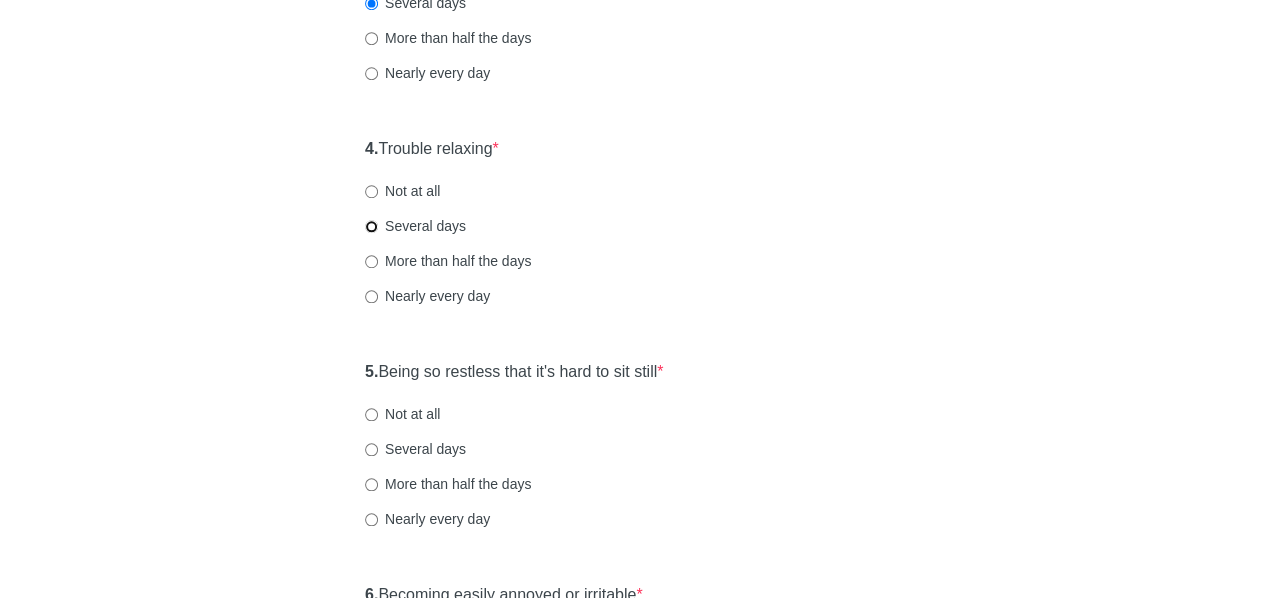 click on "Several days" at bounding box center (371, 226) 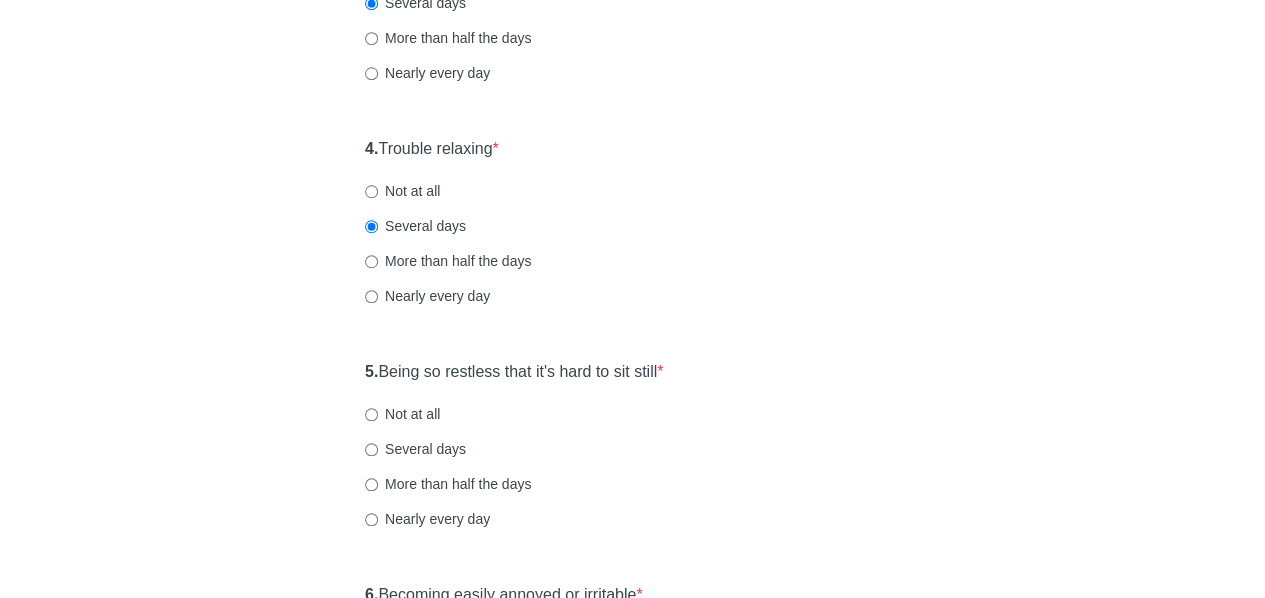 click on "General Anxiety Disorder Over the last 2 weeks, how often have you been bothered by any of the following problems? 1.  Feeling nervous, anxious, or on edge  * Not at all Several days More than half the days Nearly every day 2.  Not being able to stop or control worrying  * Not at all Several days More than half the days Nearly every day 3.  Worrying too much about different things  * Not at all Several days More than half the days Nearly every day 4.  Trouble relaxing  * Not at all Several days More than half the days Nearly every day 5.  Being so restless that it's hard to sit still  * Not at all Several days More than half the days Nearly every day 6.  Becoming easily annoyed or irritable  * Not at all Several days More than half the days Nearly every day 7.  Feeling afraid as if something awful might happen  * Not at all Several days More than half the days Nearly every day" at bounding box center (633, 150) 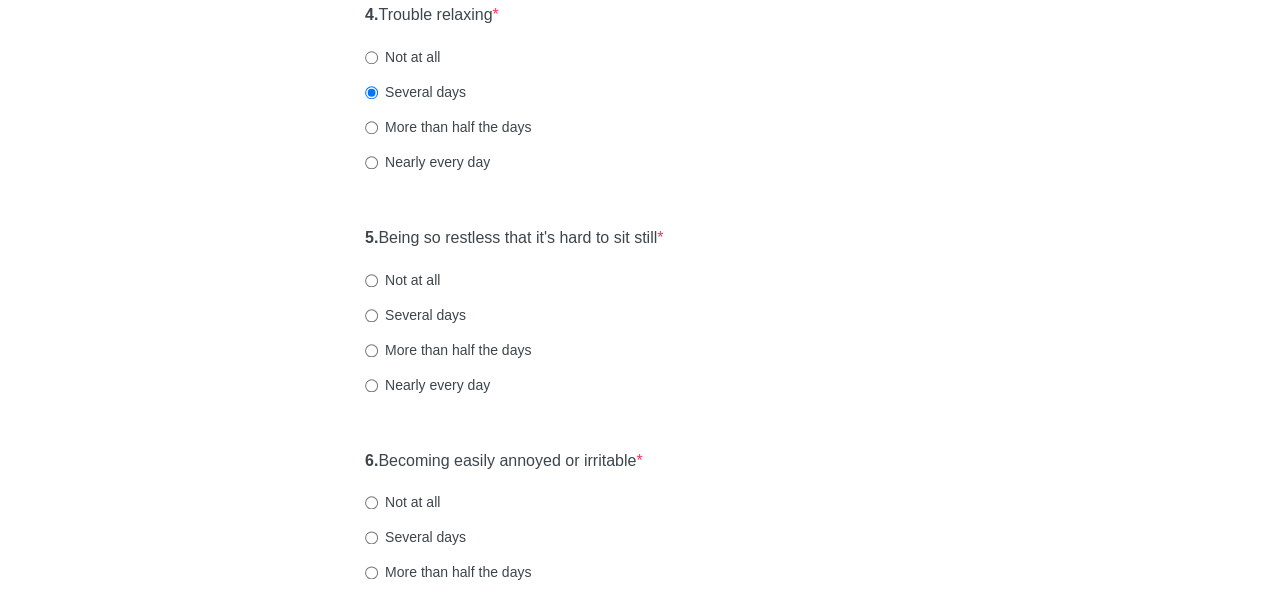 scroll, scrollTop: 931, scrollLeft: 0, axis: vertical 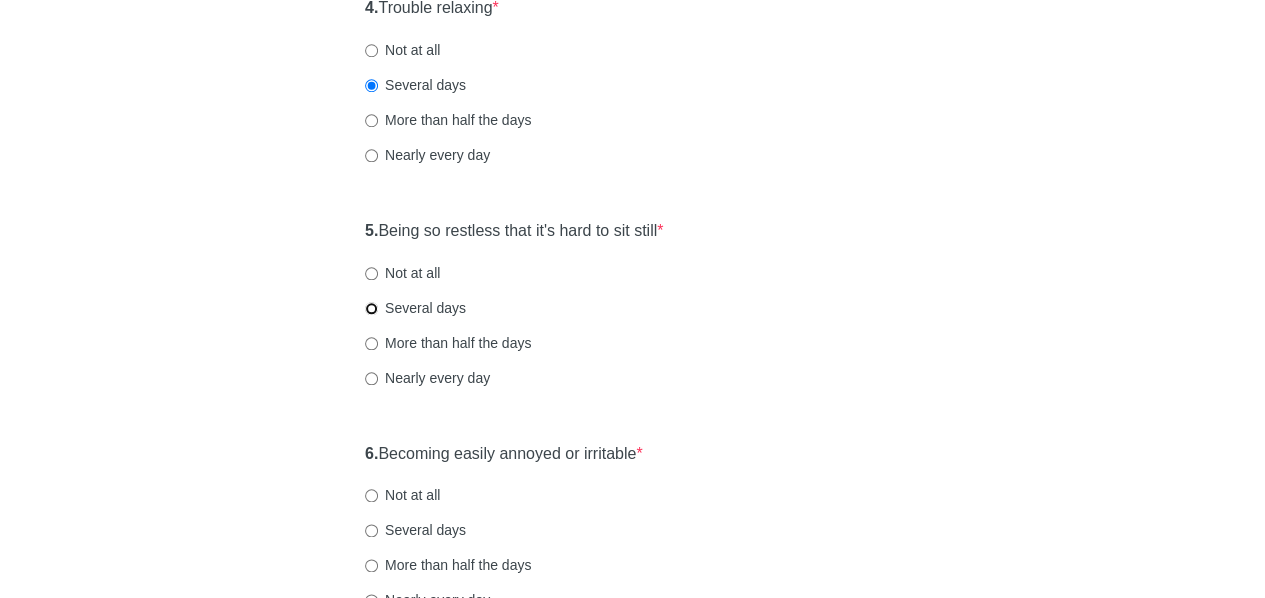 click on "Several days" at bounding box center [371, 308] 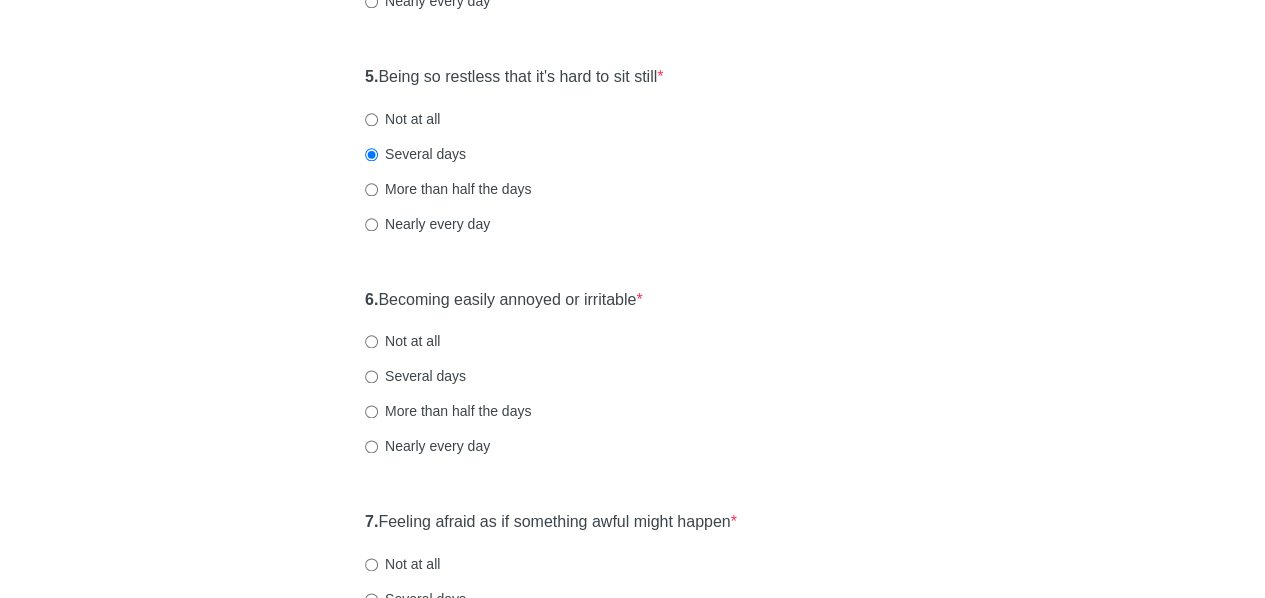 click on "General Anxiety Disorder Over the last 2 weeks, how often have you been bothered by any of the following problems? 1.  Feeling nervous, anxious, or on edge  * Not at all Several days More than half the days Nearly every day 2.  Not being able to stop or control worrying  * Not at all Several days More than half the days Nearly every day 3.  Worrying too much about different things  * Not at all Several days More than half the days Nearly every day 4.  Trouble relaxing  * Not at all Several days More than half the days Nearly every day 5.  Being so restless that it's hard to sit still  * Not at all Several days More than half the days Nearly every day 6.  Becoming easily annoyed or irritable  * Not at all Several days More than half the days Nearly every day 7.  Feeling afraid as if something awful might happen  * Not at all Several days More than half the days Nearly every day" at bounding box center [633, -145] 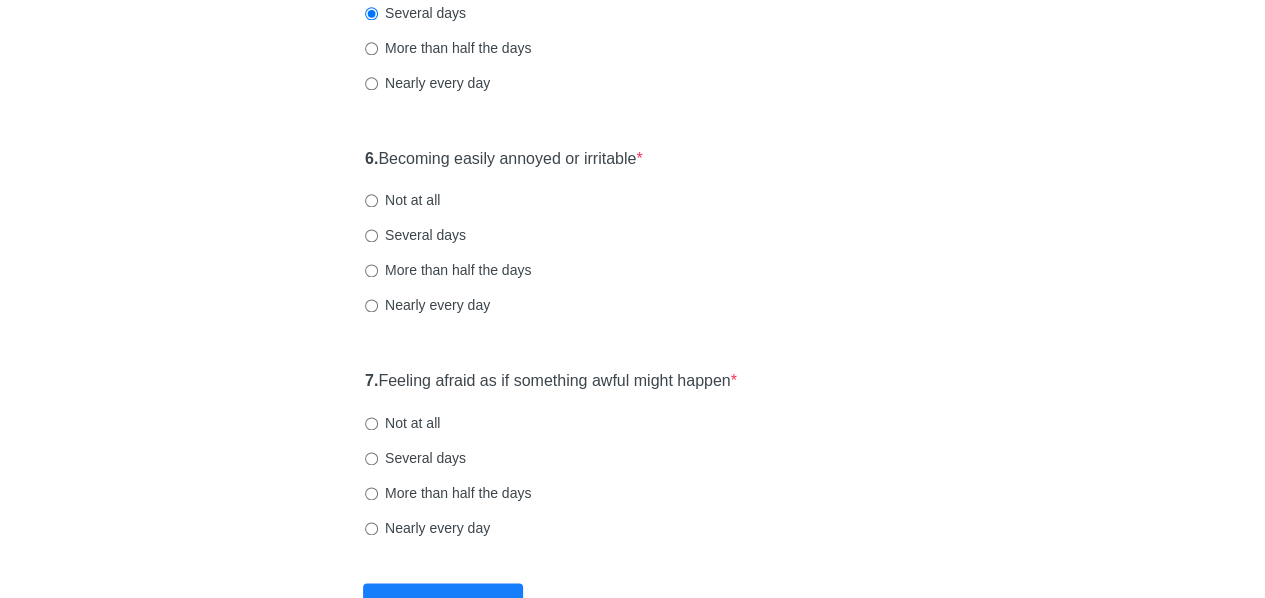 scroll, scrollTop: 1226, scrollLeft: 0, axis: vertical 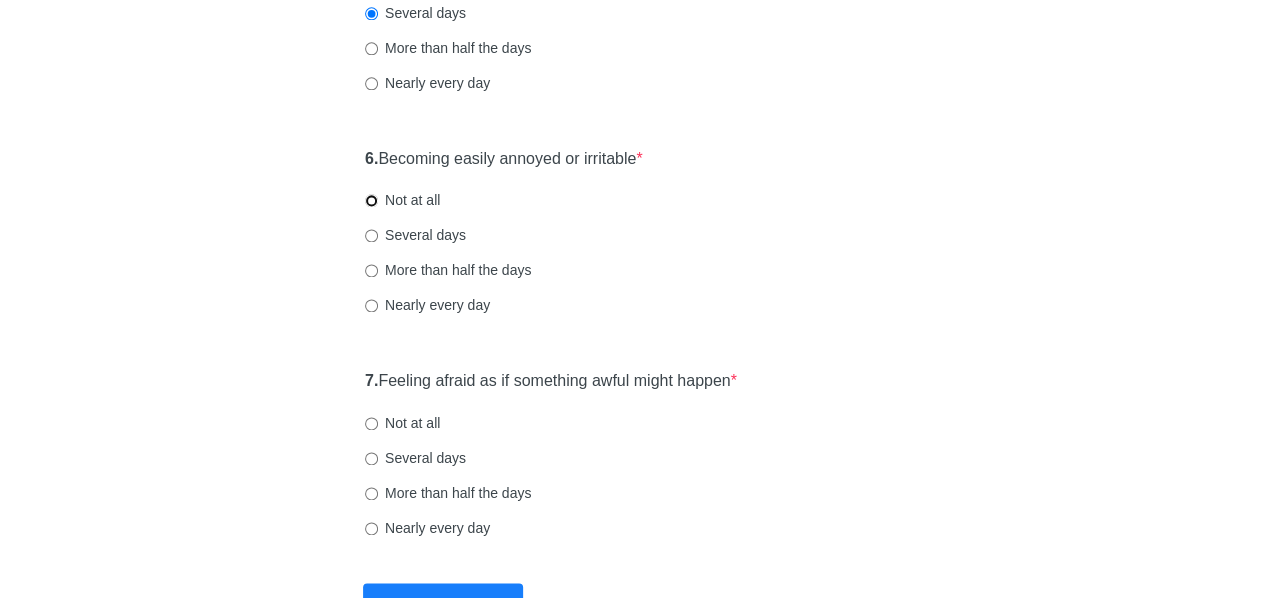 click on "Not at all" at bounding box center [371, 200] 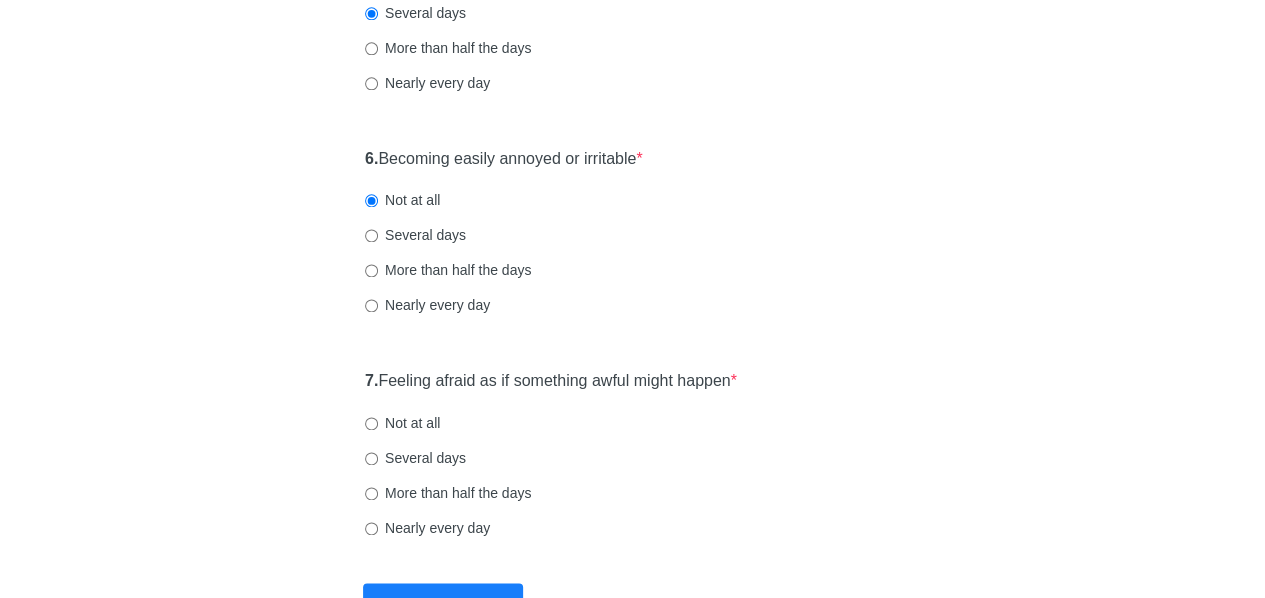click on "General Anxiety Disorder Over the last 2 weeks, how often have you been bothered by any of the following problems? 1.  Feeling nervous, anxious, or on edge  * Not at all Several days More than half the days Nearly every day 2.  Not being able to stop or control worrying  * Not at all Several days More than half the days Nearly every day 3.  Worrying too much about different things  * Not at all Several days More than half the days Nearly every day 4.  Trouble relaxing  * Not at all Several days More than half the days Nearly every day 5.  Being so restless that it's hard to sit still  * Not at all Several days More than half the days Nearly every day 6.  Becoming easily annoyed or irritable  * Not at all Several days More than half the days Nearly every day 7.  Feeling afraid as if something awful might happen  * Not at all Several days More than half the days Nearly every day" at bounding box center (633, -286) 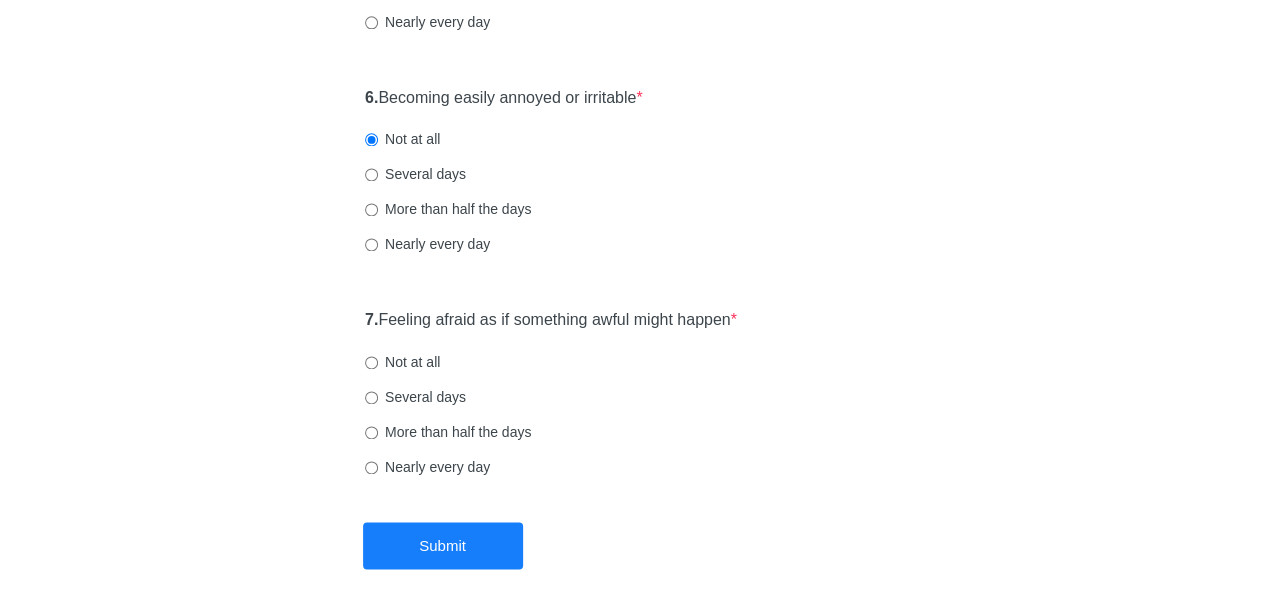 scroll, scrollTop: 1290, scrollLeft: 0, axis: vertical 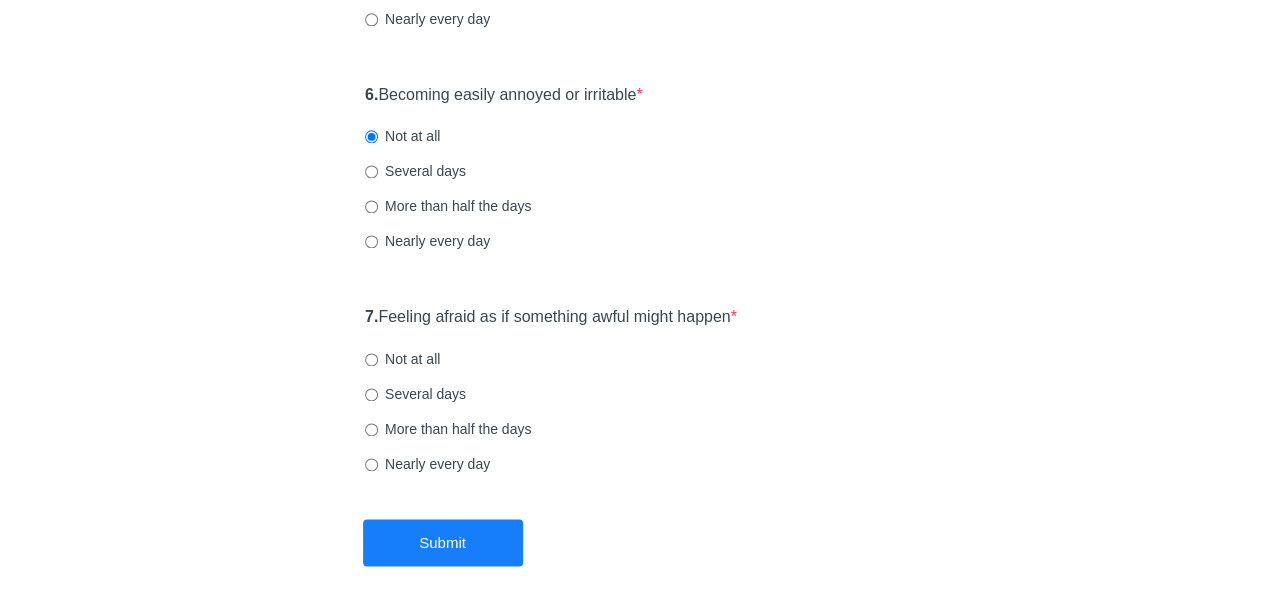 click on "Several days" at bounding box center [632, 394] 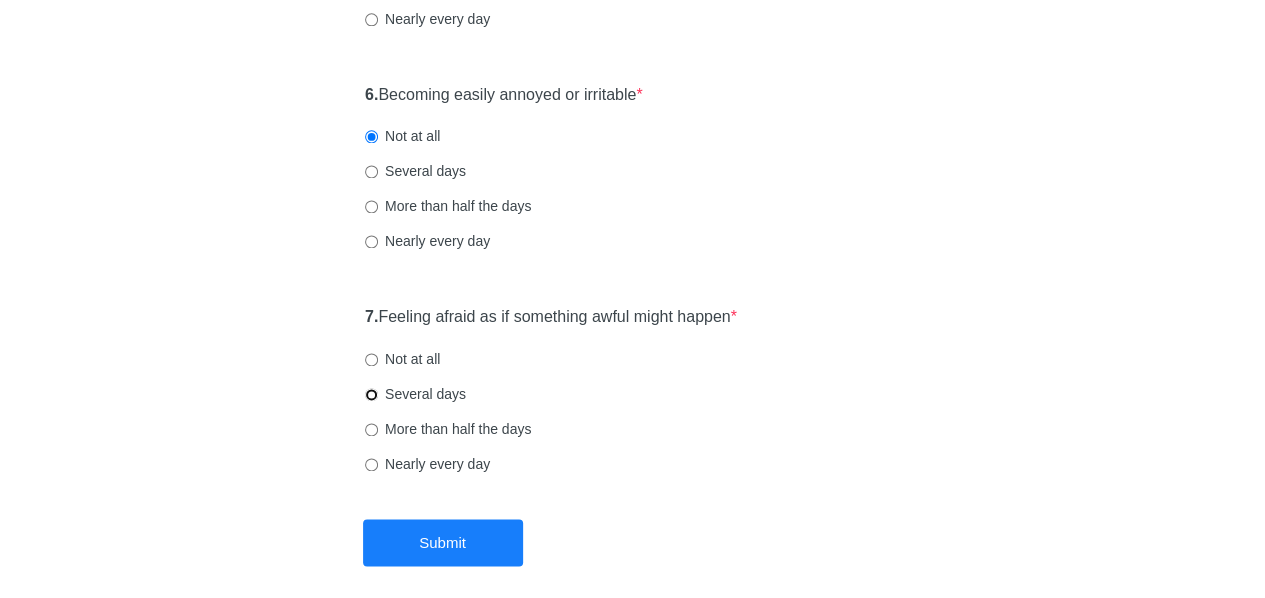radio on "true" 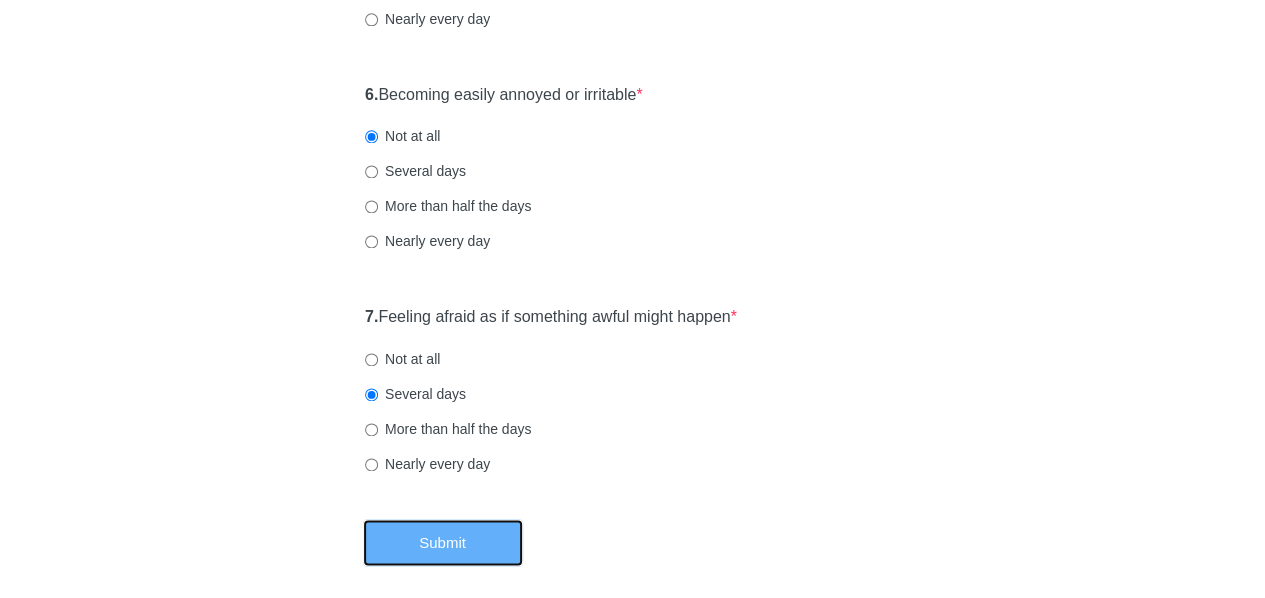 click on "Submit" at bounding box center (443, 542) 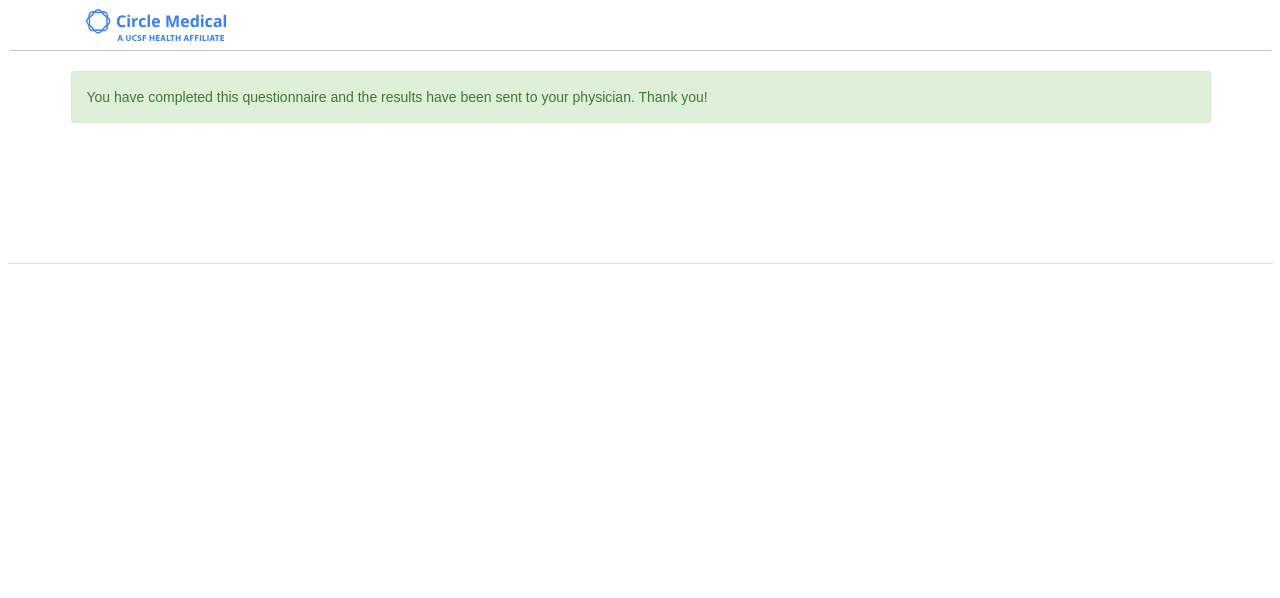 scroll, scrollTop: 0, scrollLeft: 0, axis: both 